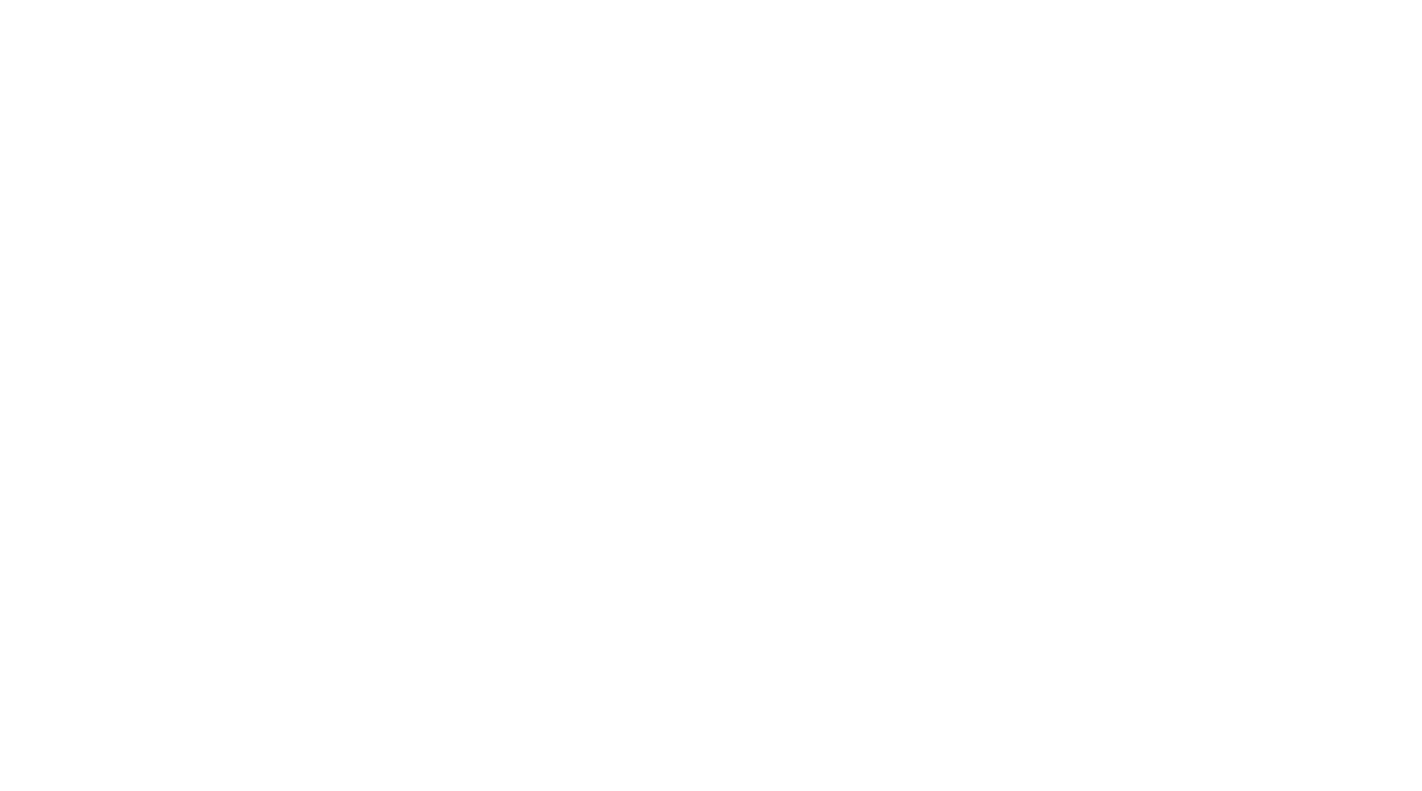 scroll, scrollTop: 0, scrollLeft: 0, axis: both 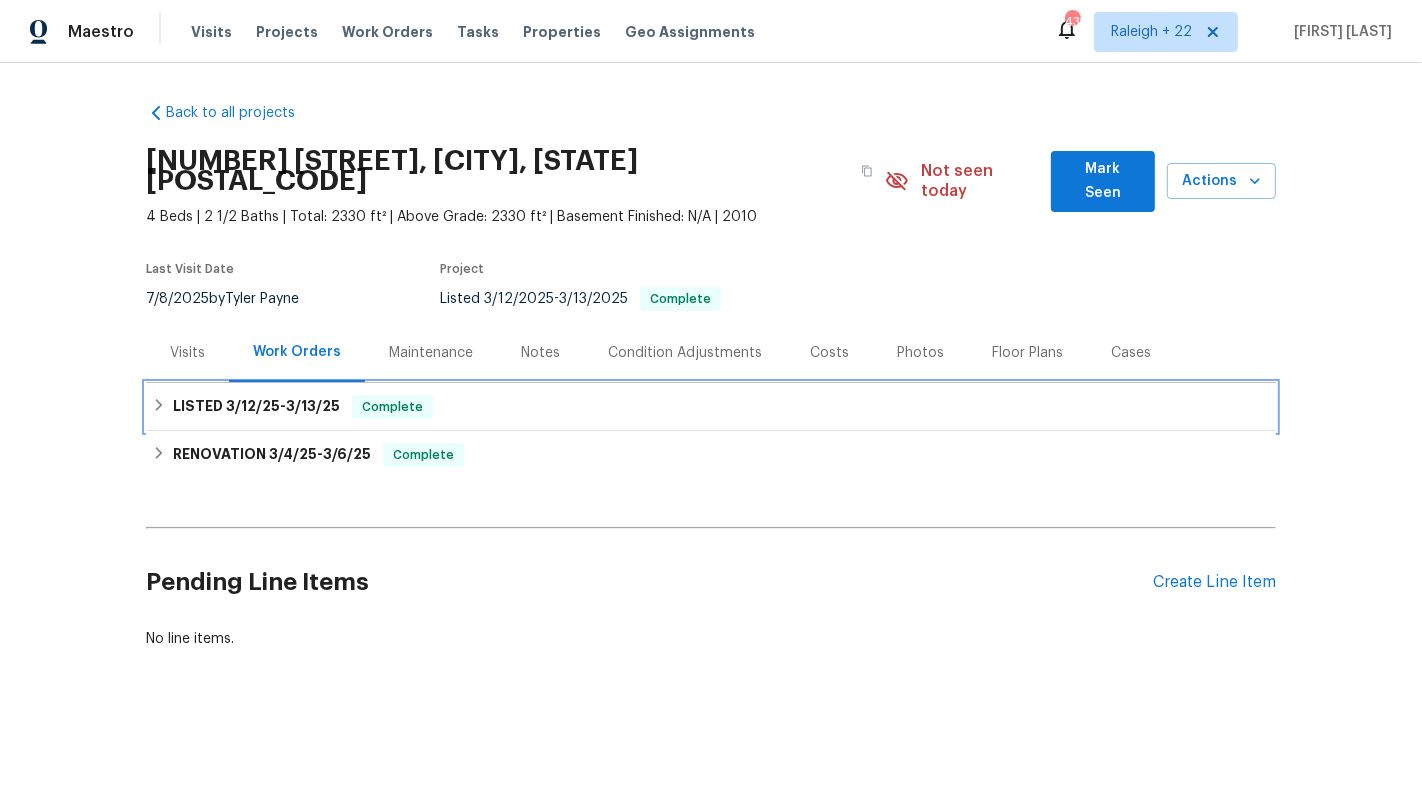 click on "LISTED   3/12/25  -  3/13/25 Complete" at bounding box center [711, 407] 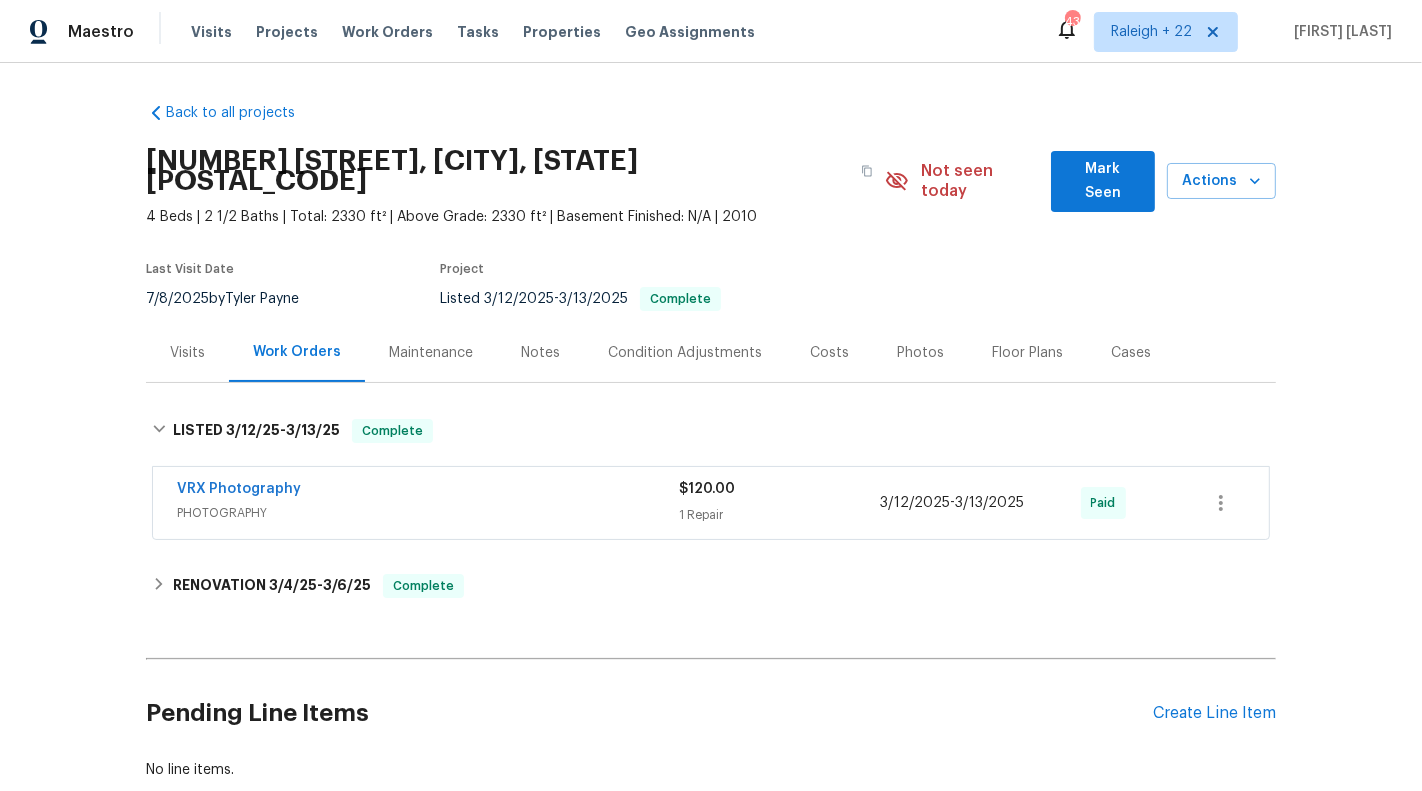 click on "1 Repair" at bounding box center [779, 515] 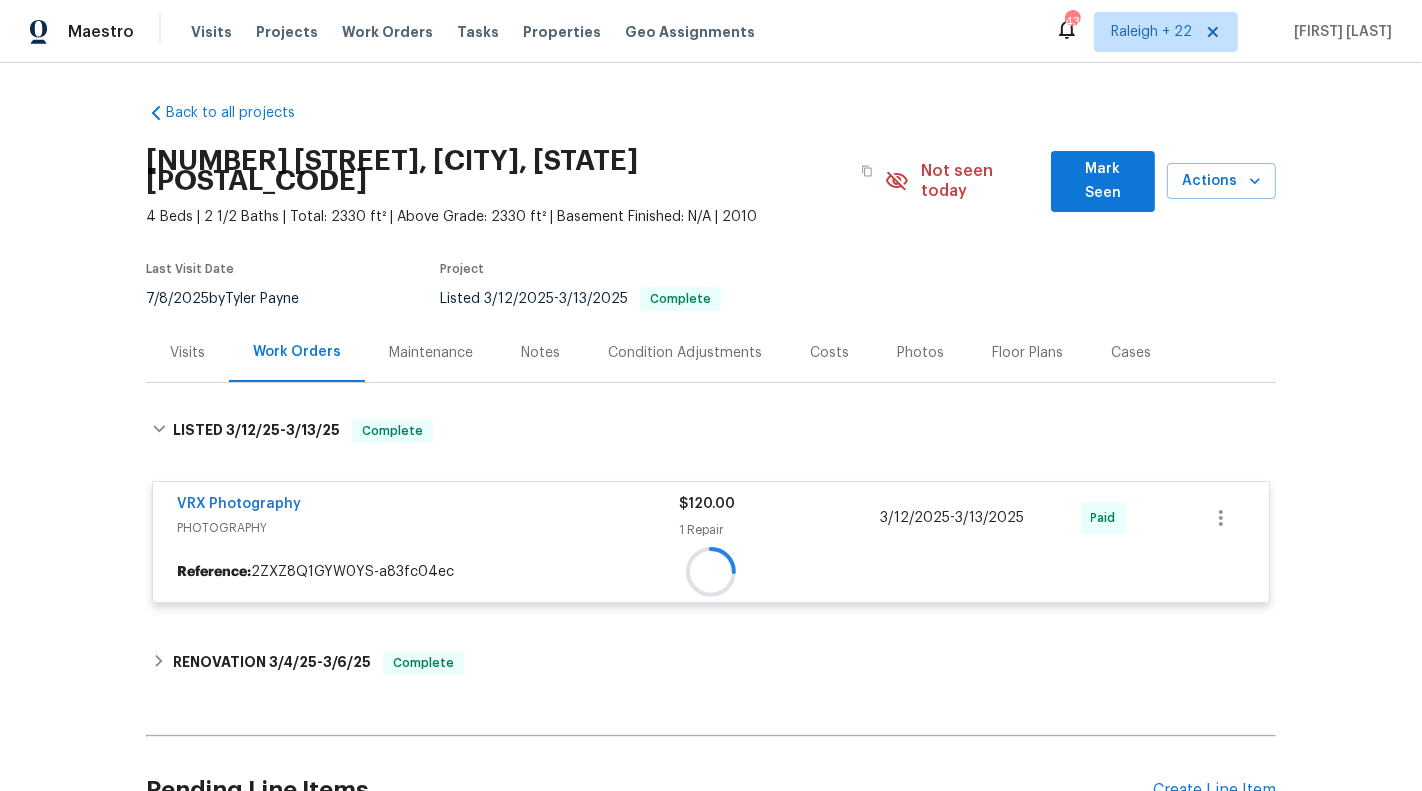 scroll, scrollTop: 179, scrollLeft: 0, axis: vertical 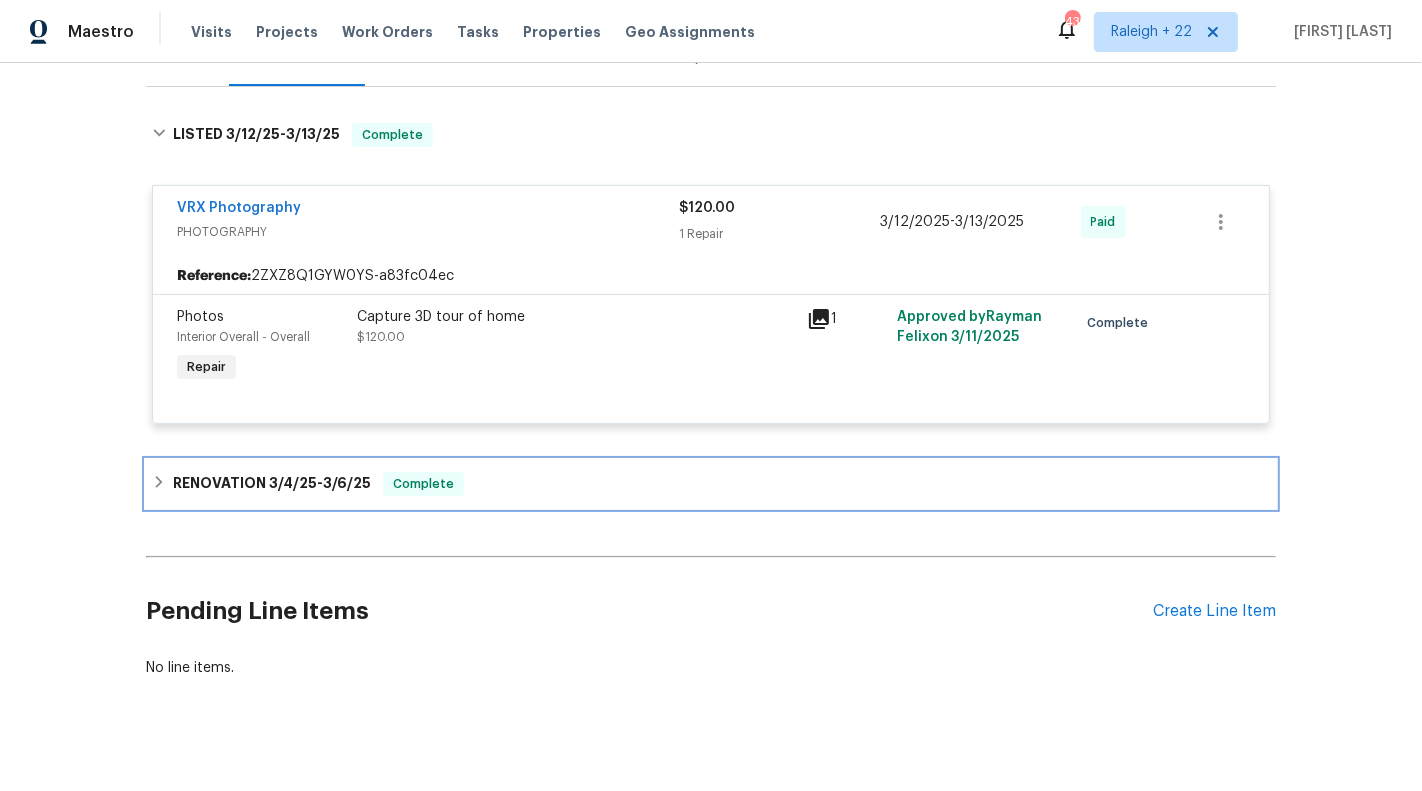 click on "RENOVATION   3/4/25  -  3/6/25 Complete" at bounding box center [711, 484] 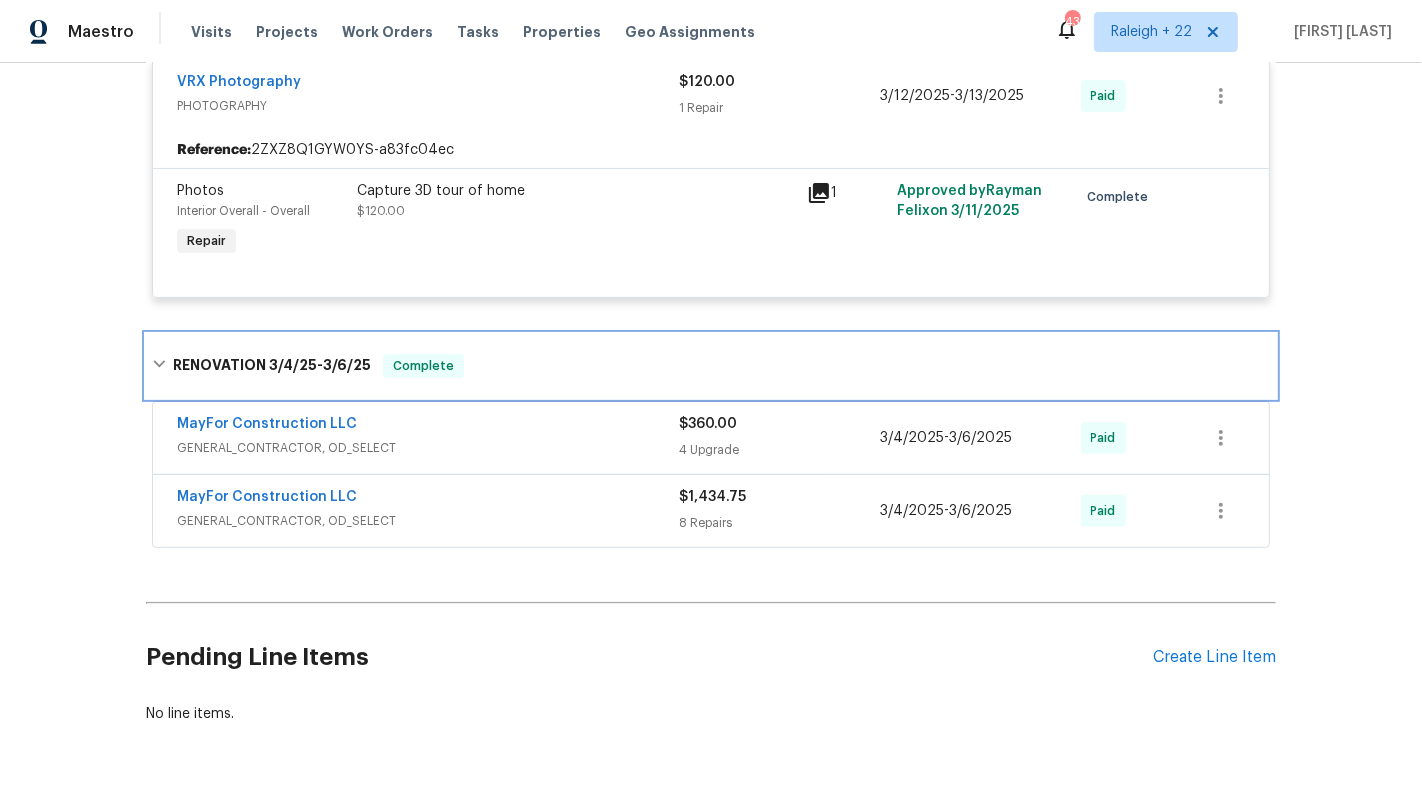 scroll, scrollTop: 441, scrollLeft: 0, axis: vertical 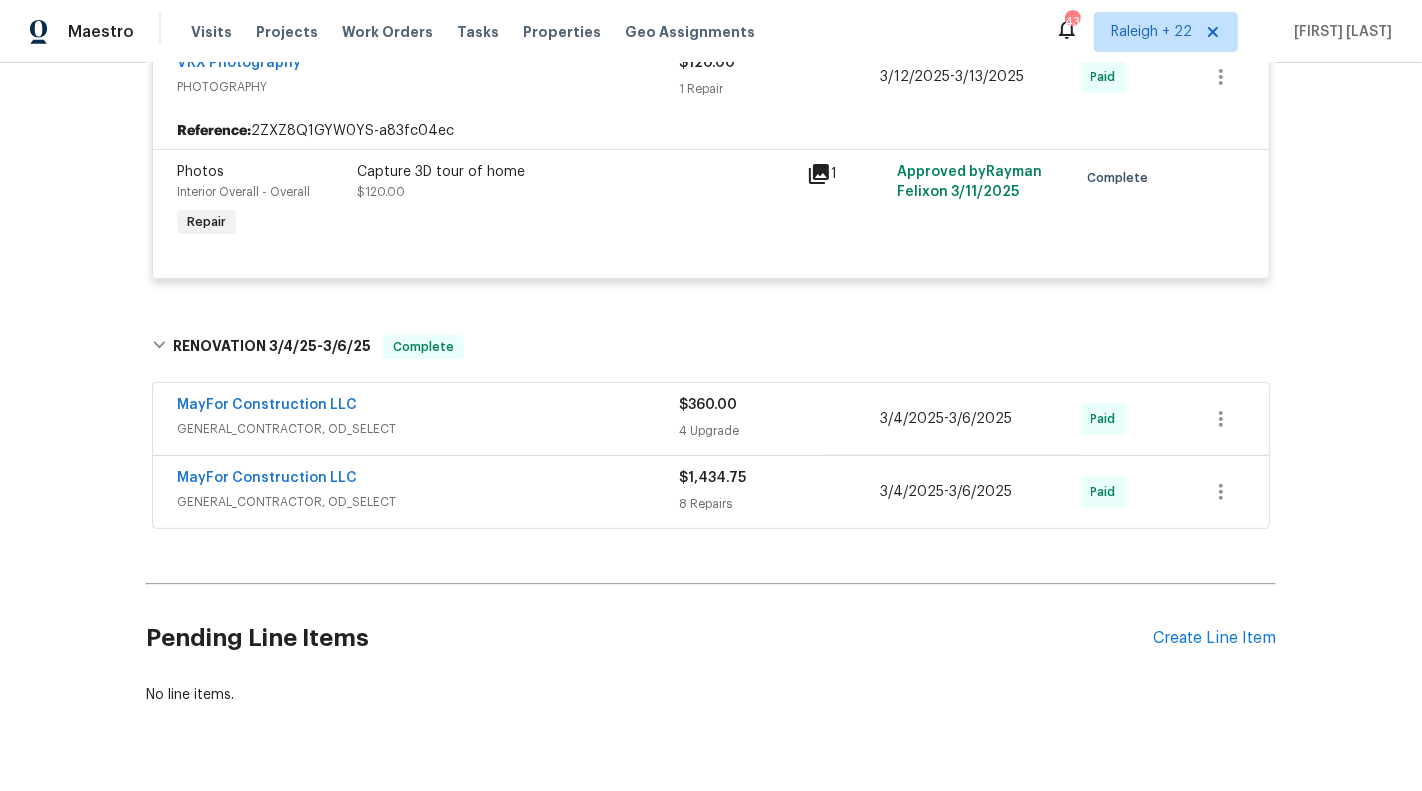click on "4 Upgrade" at bounding box center (779, 431) 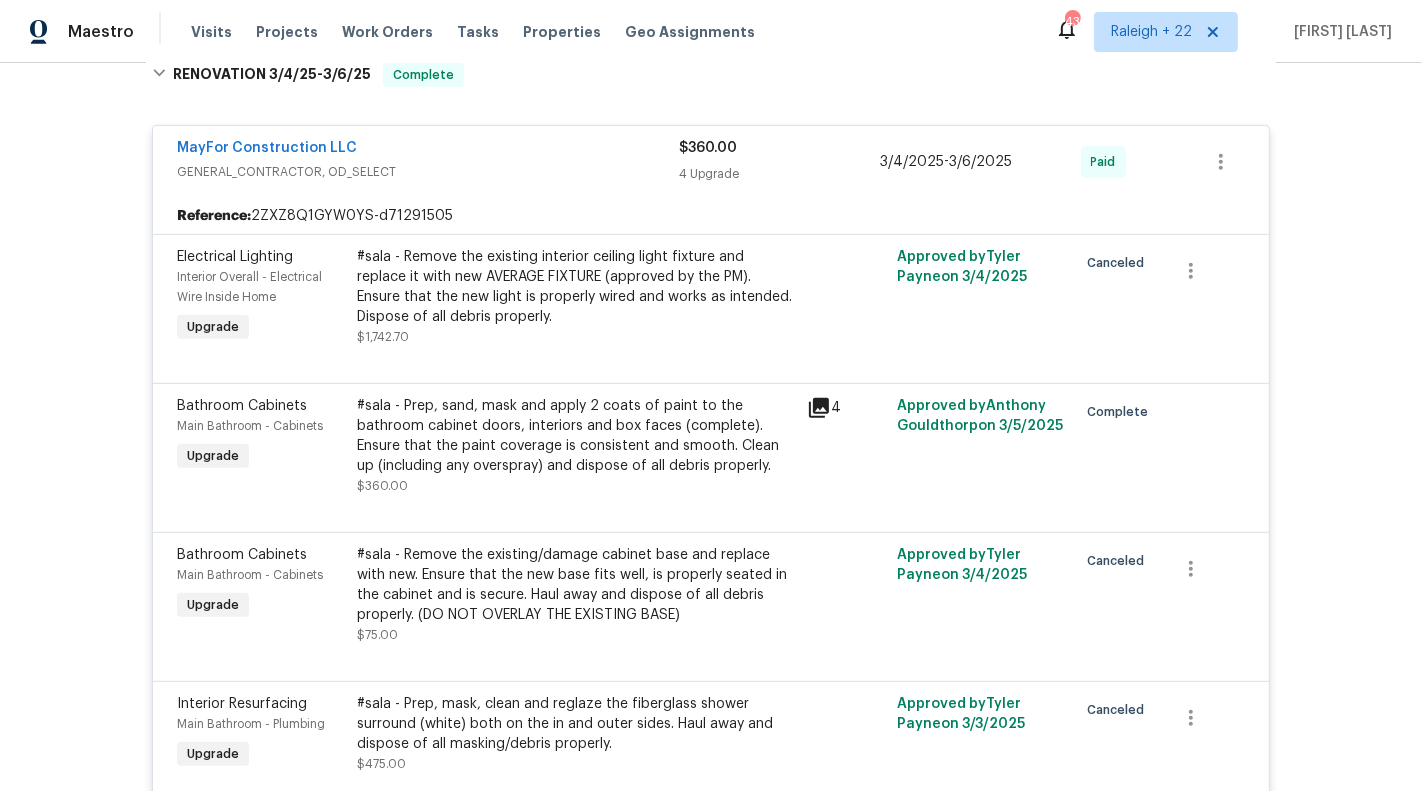 scroll, scrollTop: 773, scrollLeft: 0, axis: vertical 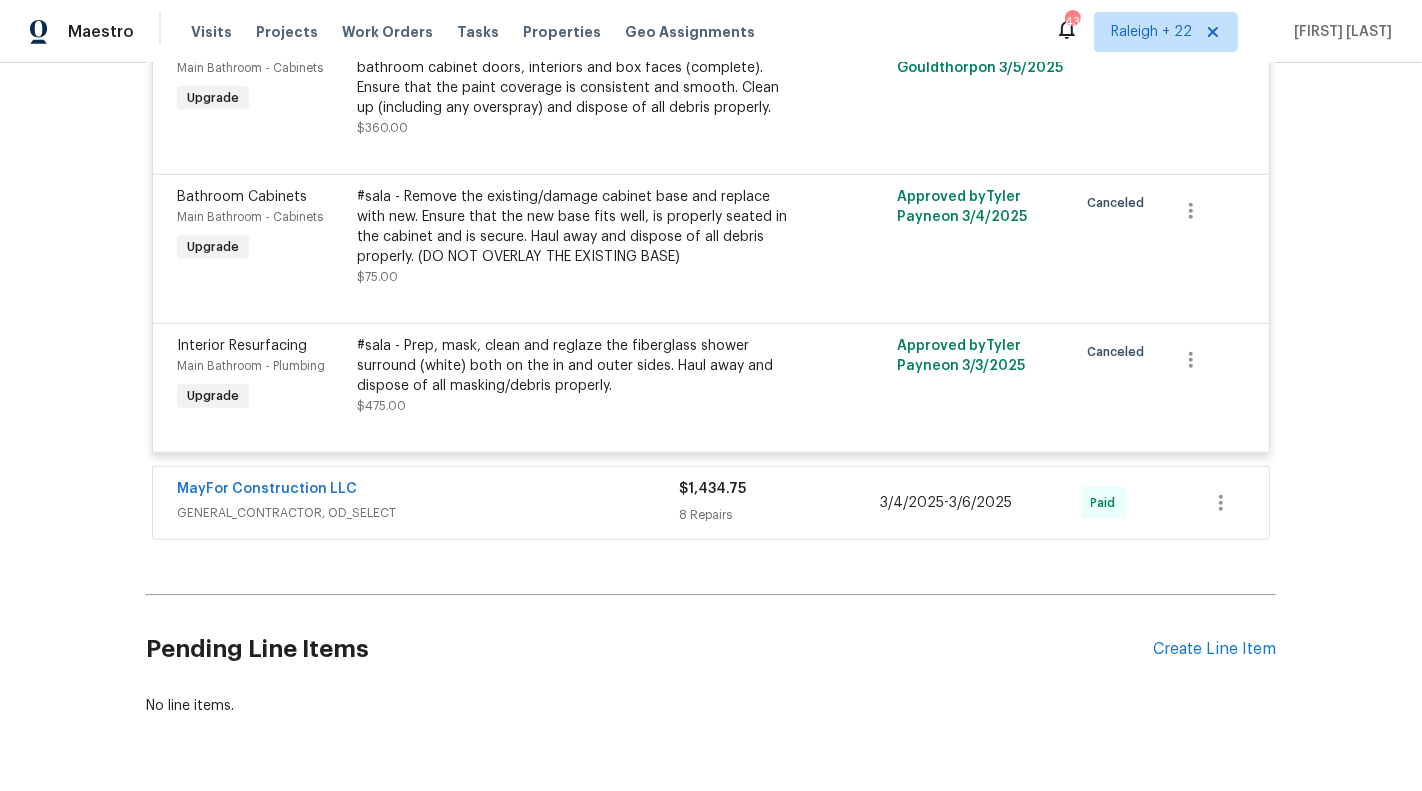 click on "MayFor Construction LLC GENERAL_CONTRACTOR, OD_SELECT $1,434.75 8 Repairs 3/4/2025  -  3/6/2025 Paid" at bounding box center (711, 503) 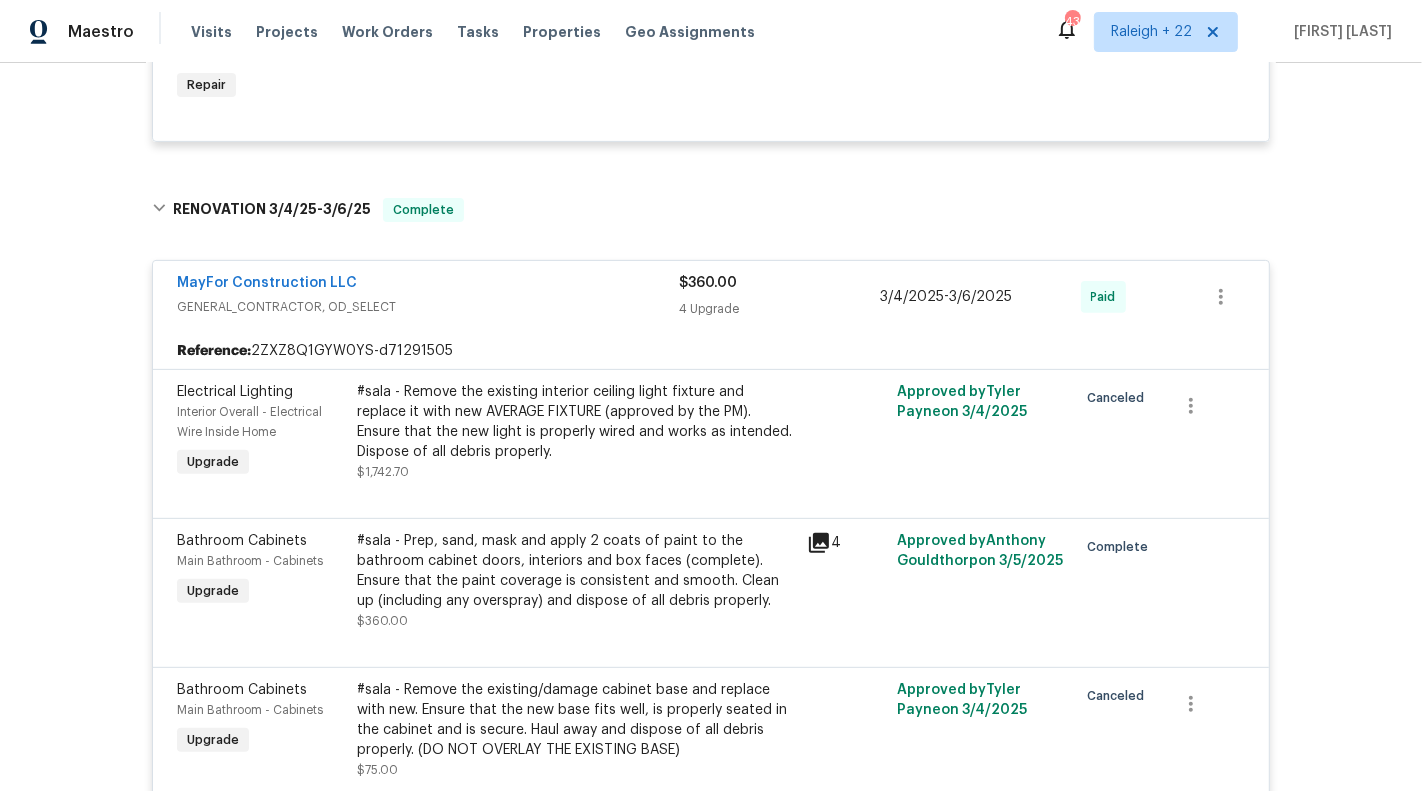 scroll, scrollTop: 1108, scrollLeft: 0, axis: vertical 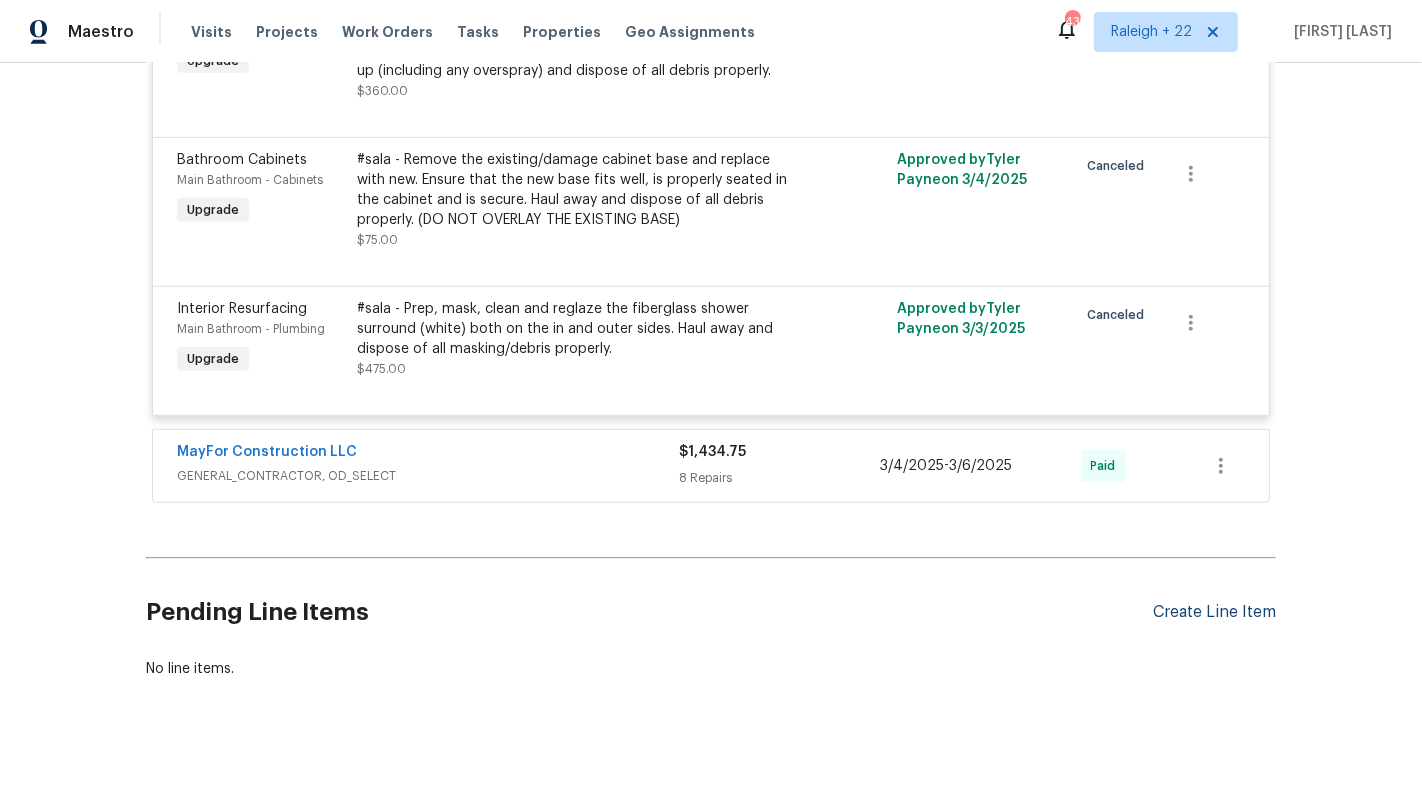 click on "Create Line Item" at bounding box center [1214, 612] 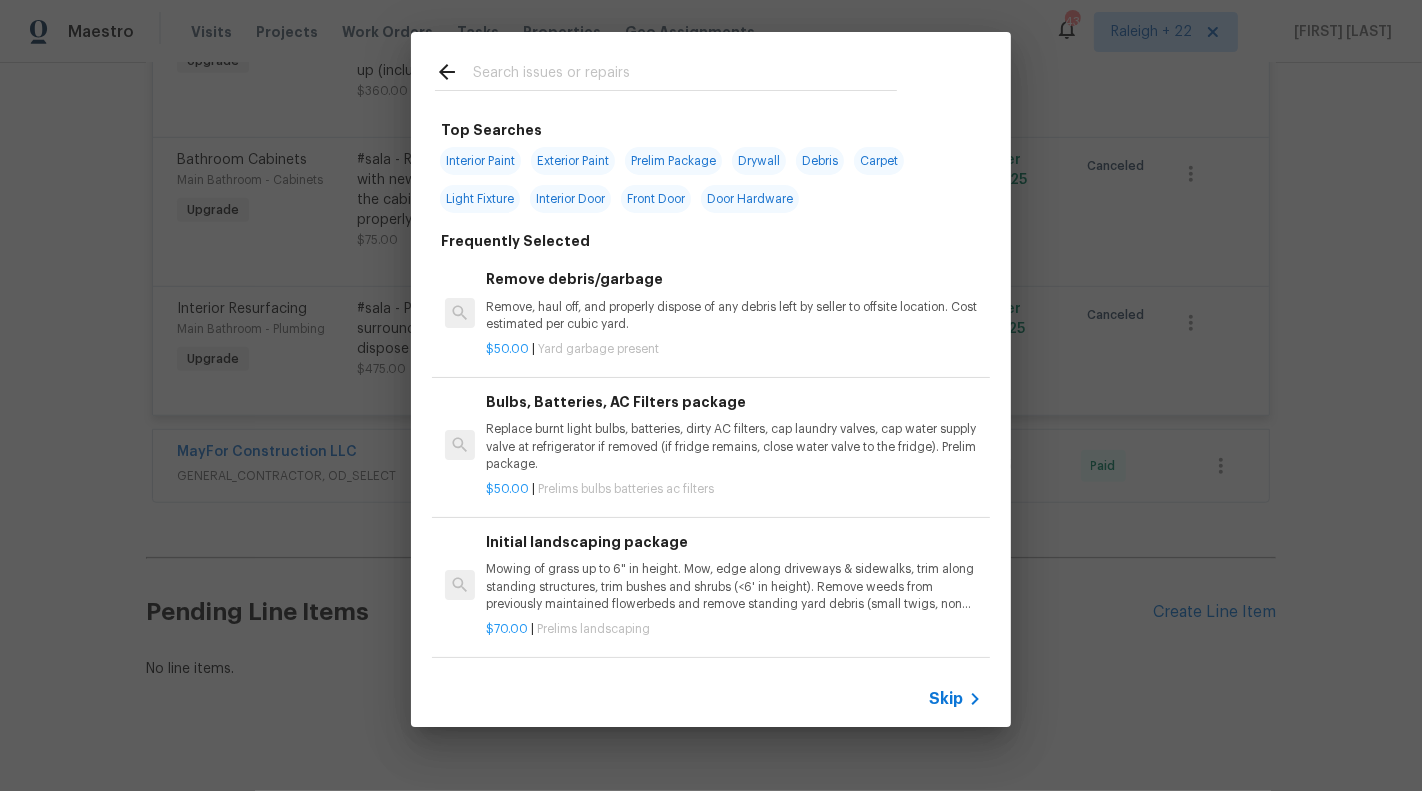 click on "Remove window treatments Remove window treatments throughout home. Patch/touch up all holes/marks left and paint to match. Includes curtains, rods,  1" blinds and all associated hardware. $10.00   |   Window treatments present" at bounding box center (711, 716) 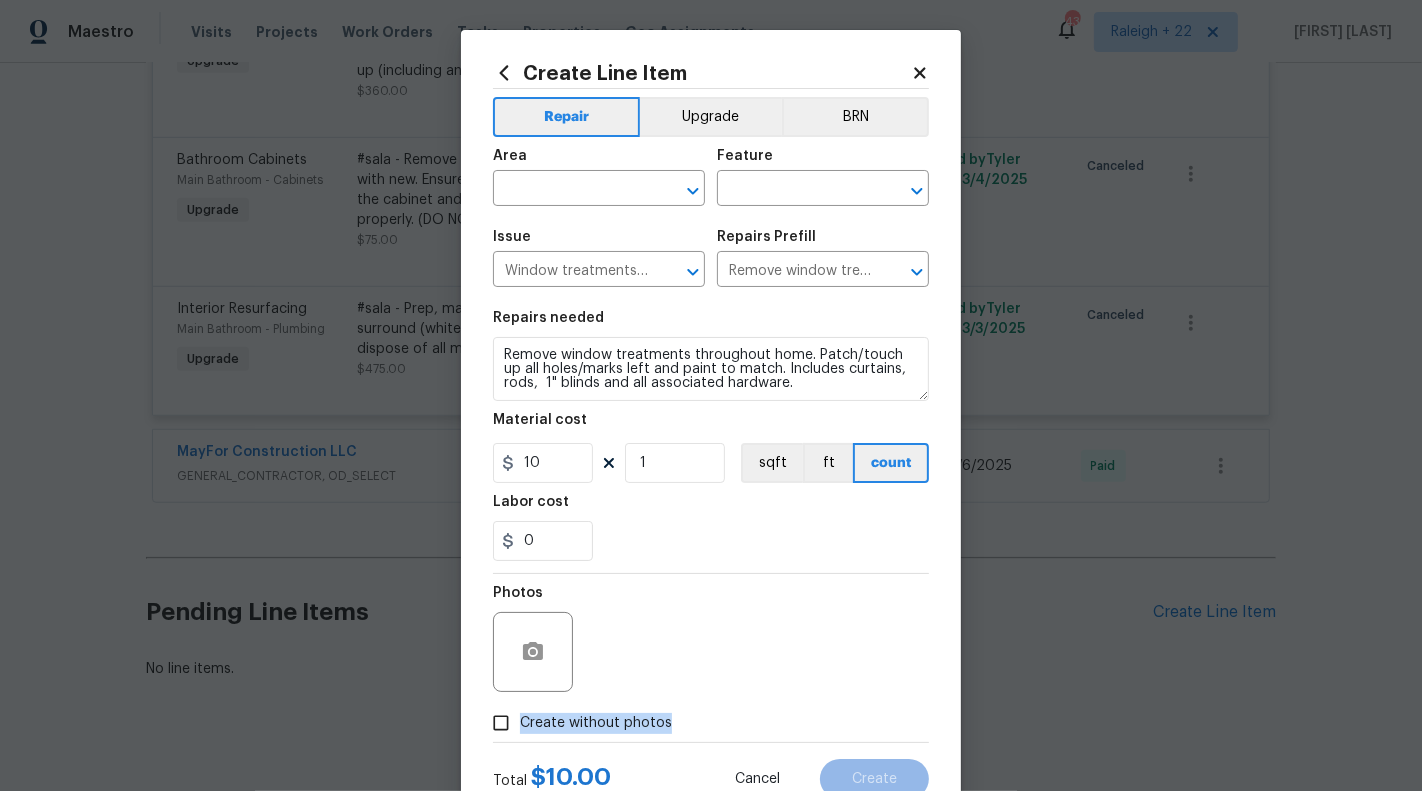 click on "Create Line Item Repair Upgrade BRN Area ​ Feature ​ Issue Window treatments are present ​ Repairs Prefill Remove window treatments $10.00 ​ Repairs needed Remove window treatments throughout home. Patch/touch up all holes/marks left and paint to match. Includes curtains, rods,  1" blinds and all associated hardware. Material cost 10 1 sqft ft count Labor cost 0 Photos Create without photos Total   $ 10.00 Cancel Create" at bounding box center (711, 430) 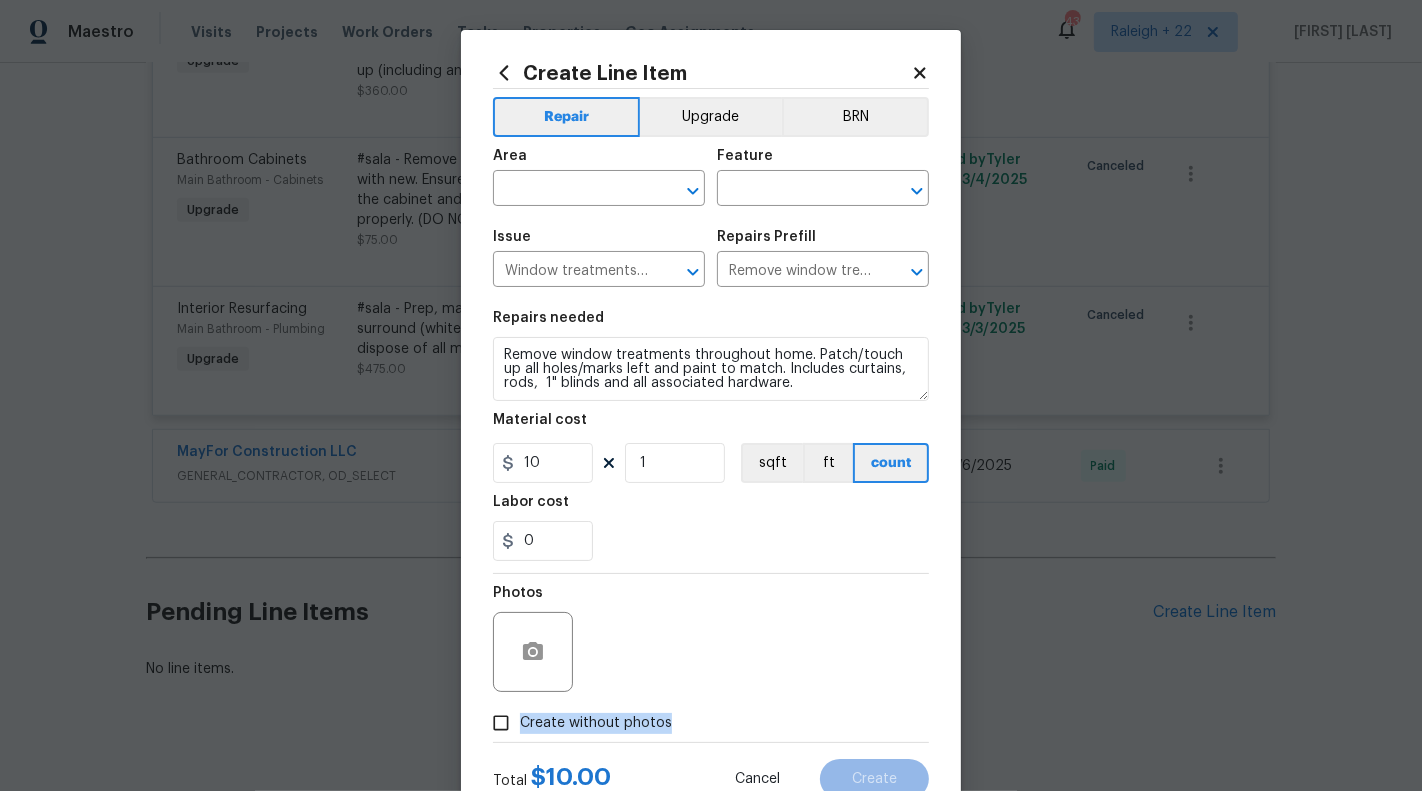 scroll, scrollTop: 70, scrollLeft: 0, axis: vertical 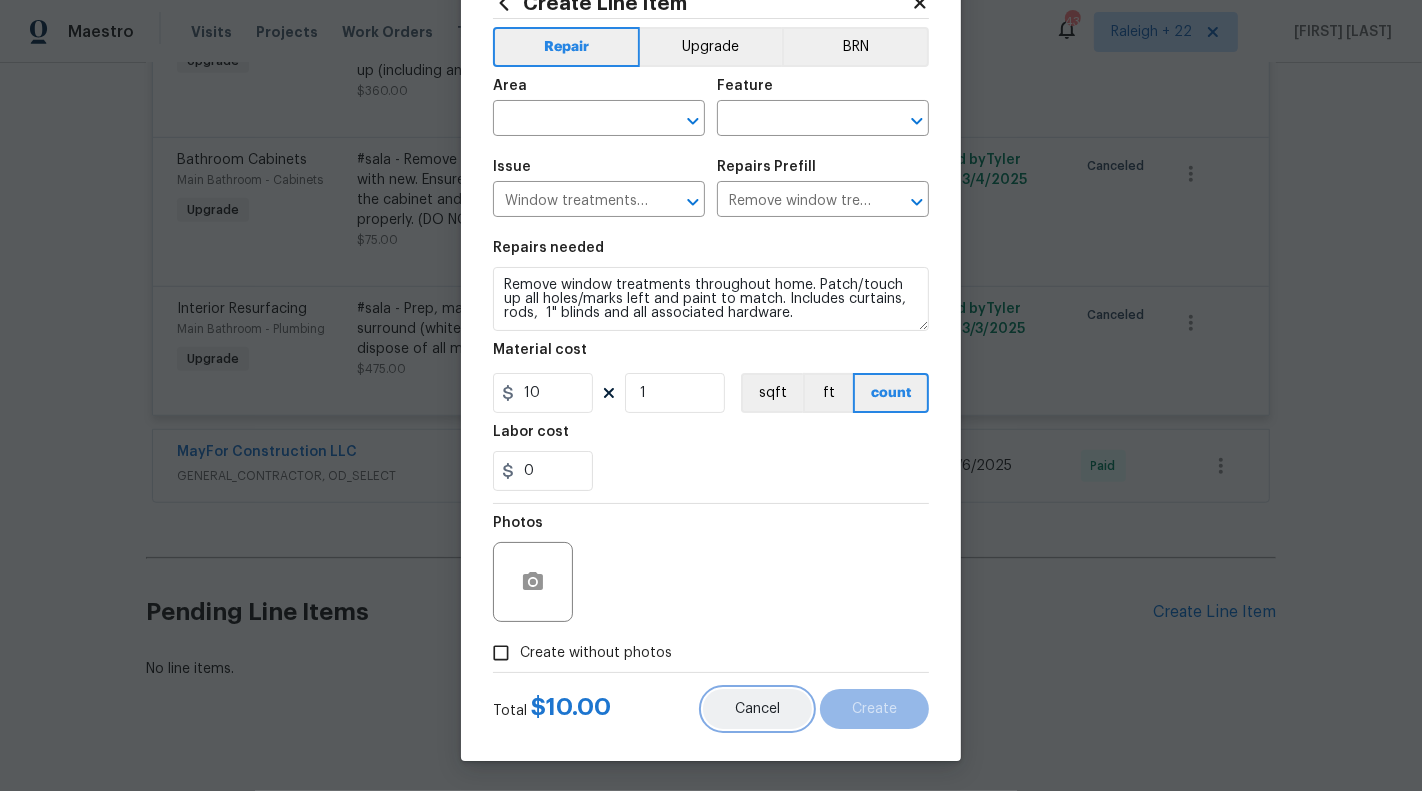 click on "Cancel" at bounding box center (757, 709) 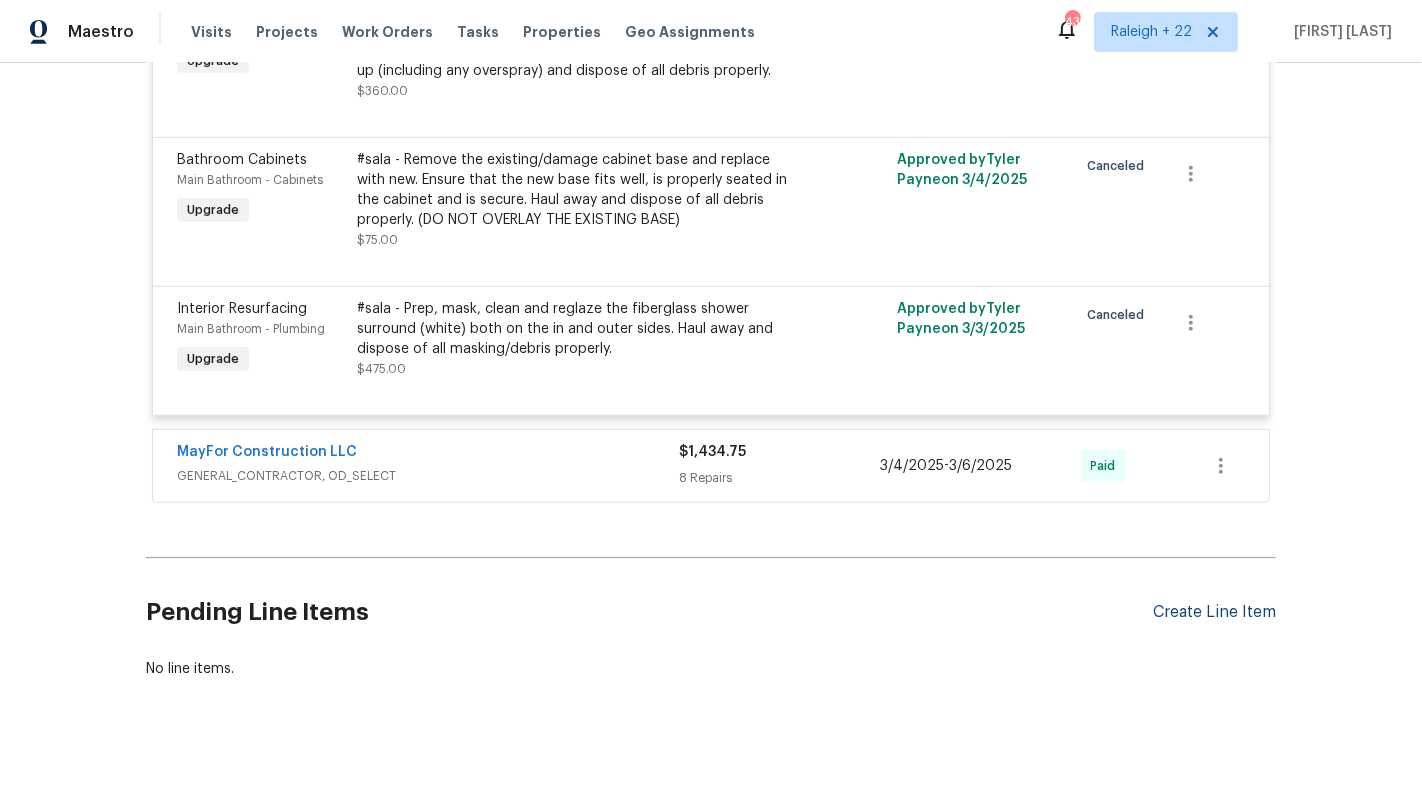 click on "Create Line Item" at bounding box center [1214, 612] 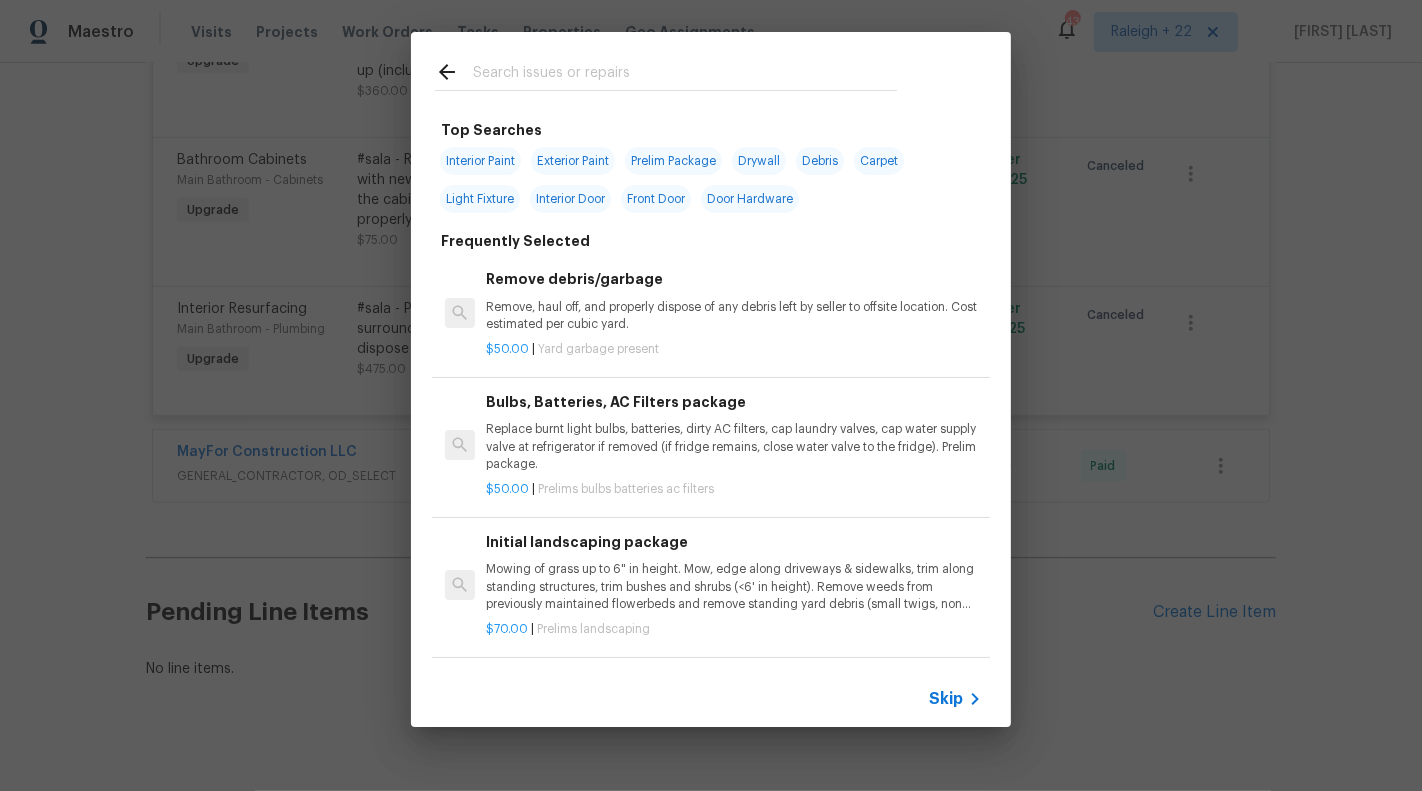 click at bounding box center (685, 75) 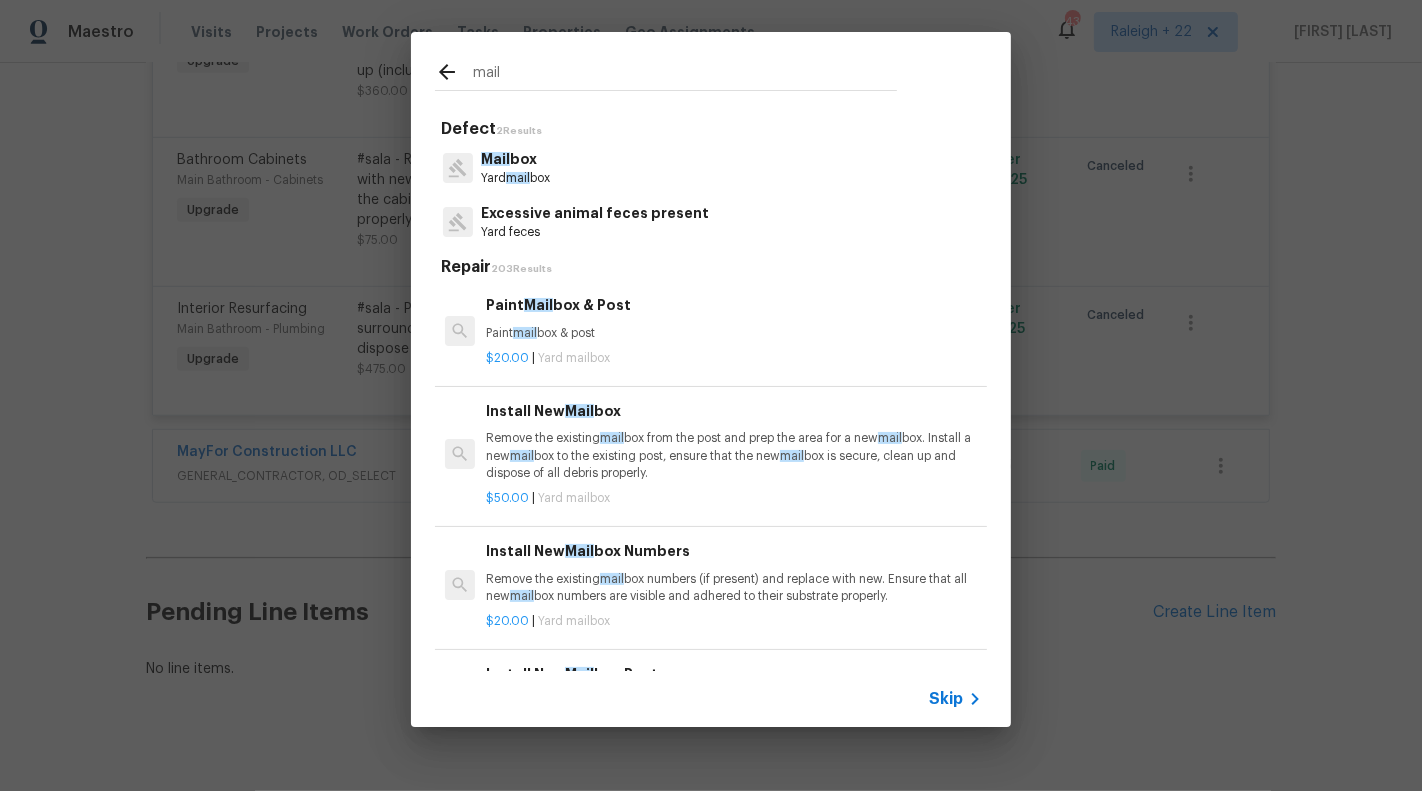 type on "mail" 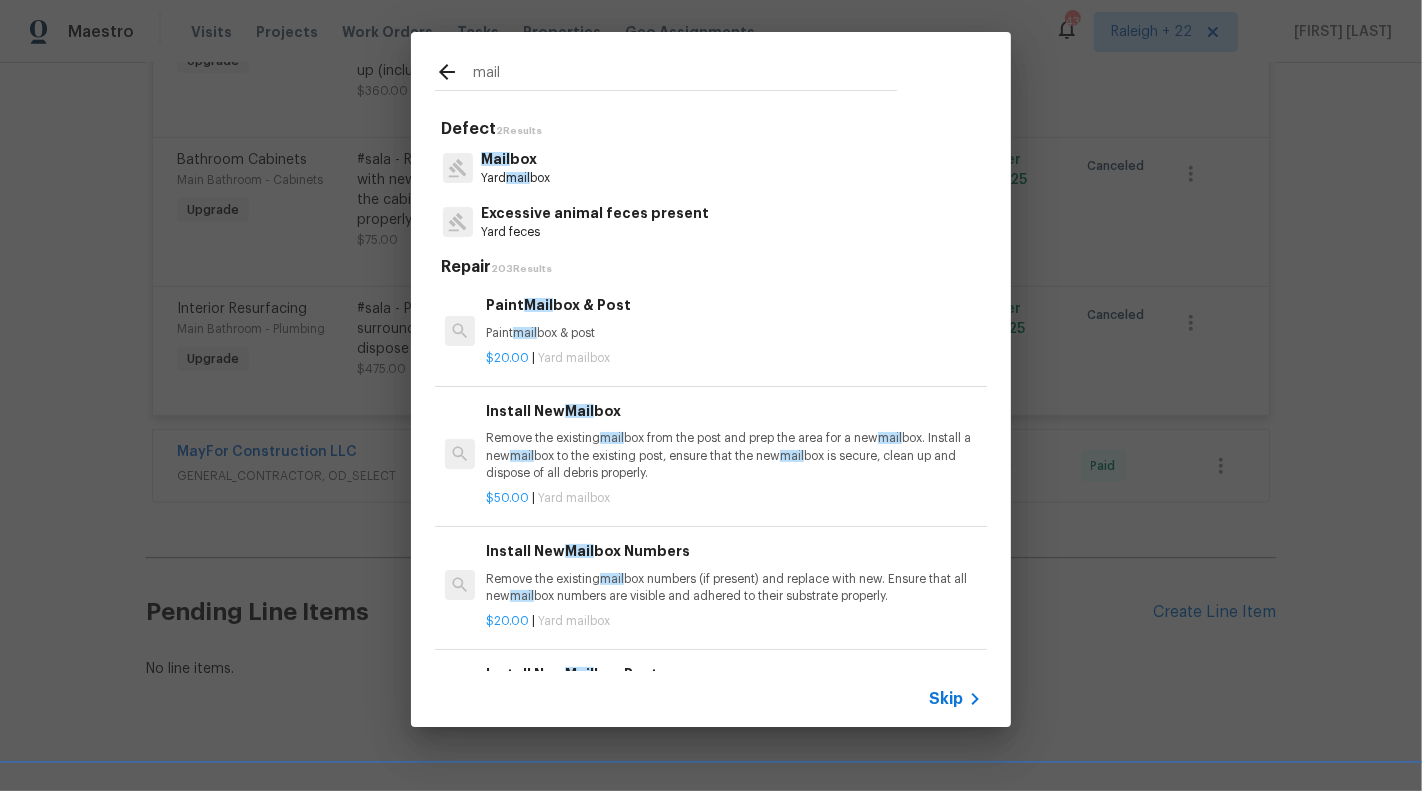 click on "Paint  Mail box & Post Paint  mail box & post" at bounding box center [734, 318] 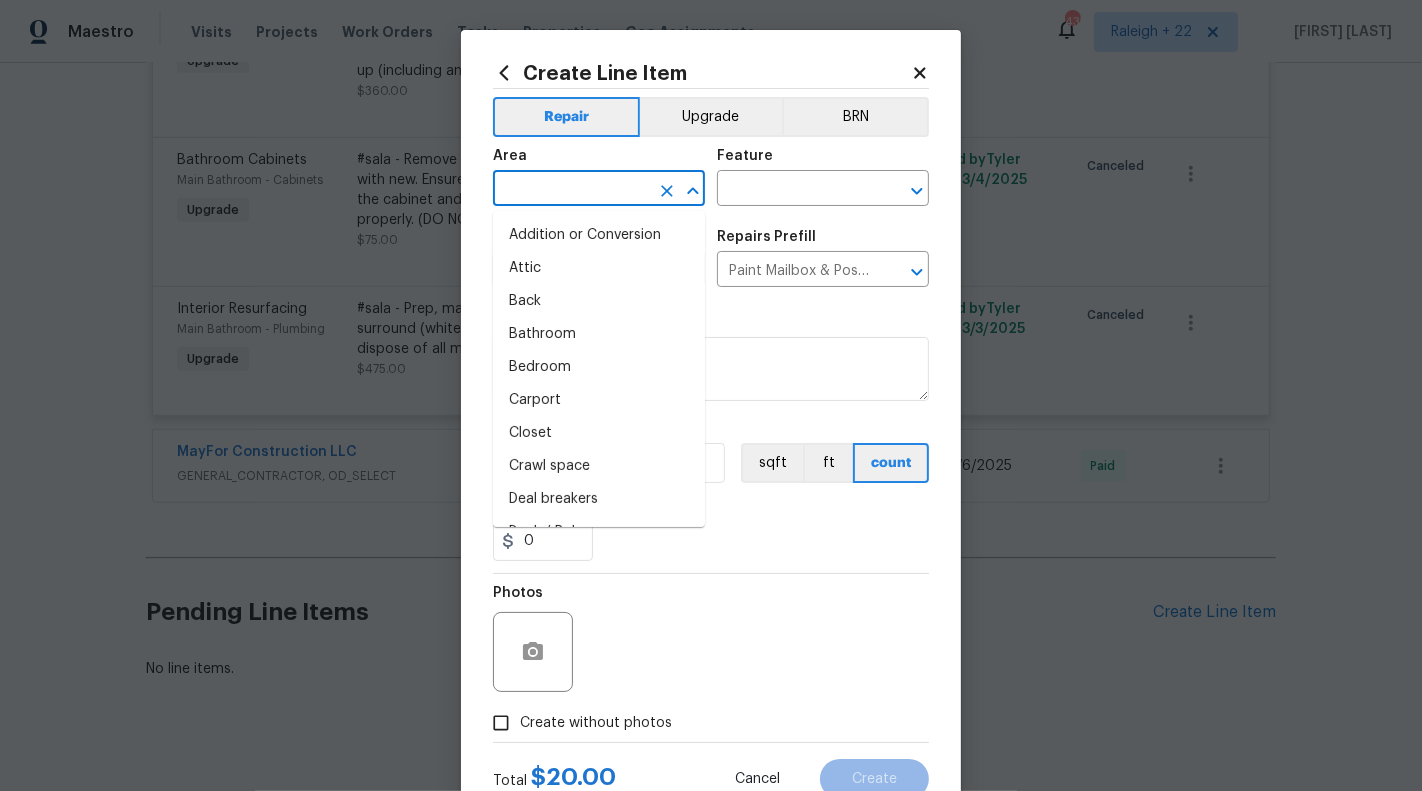 click at bounding box center [571, 190] 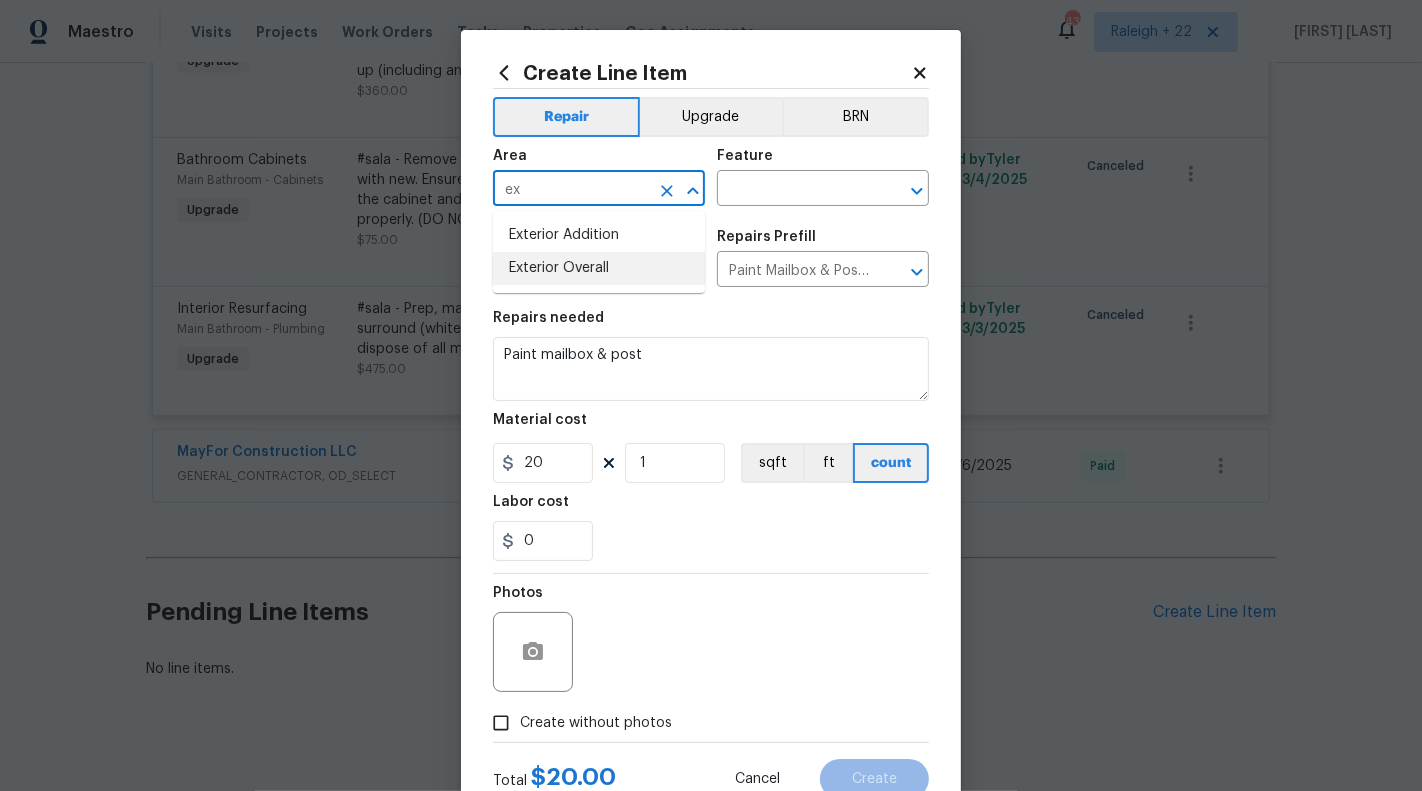 click on "Exterior Overall" at bounding box center [599, 268] 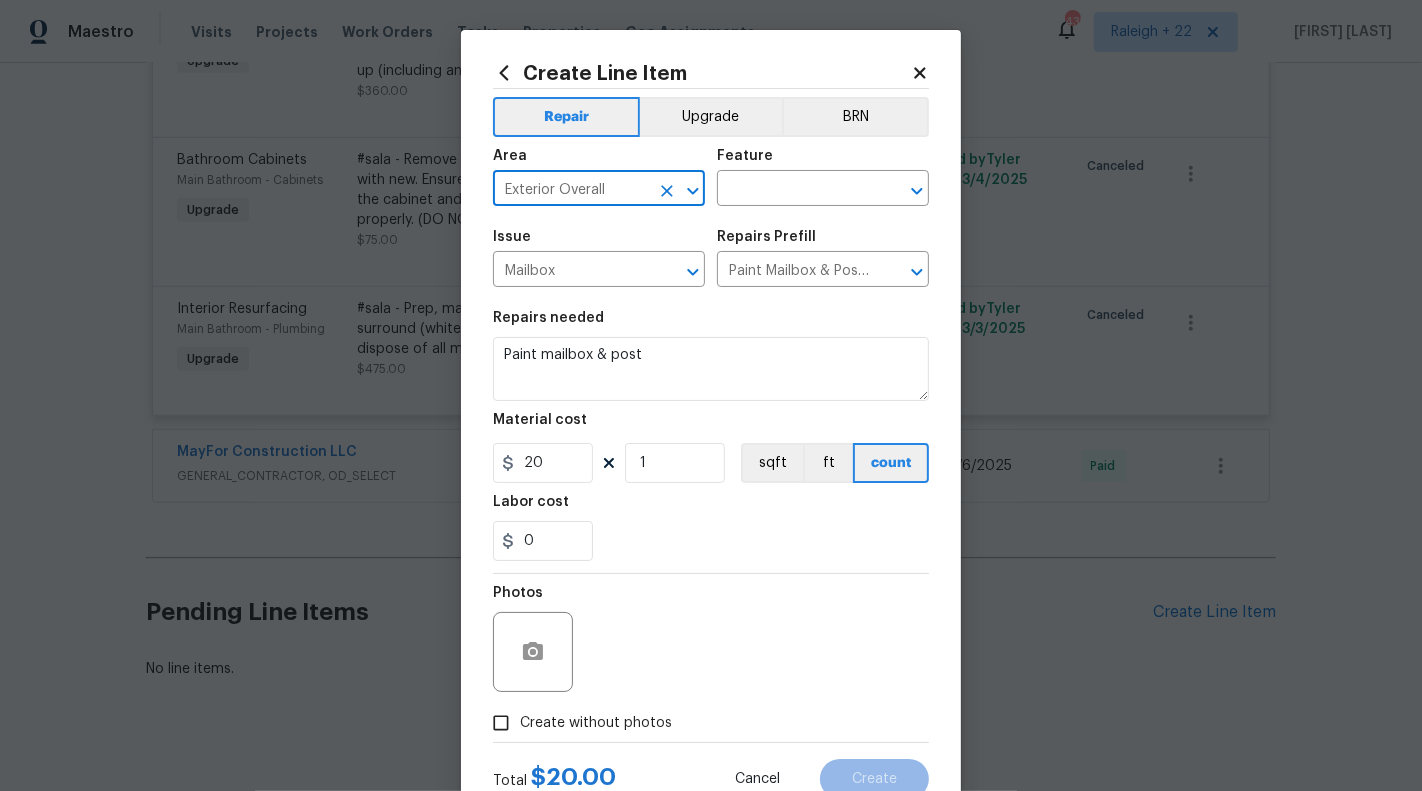type on "Exterior Overall" 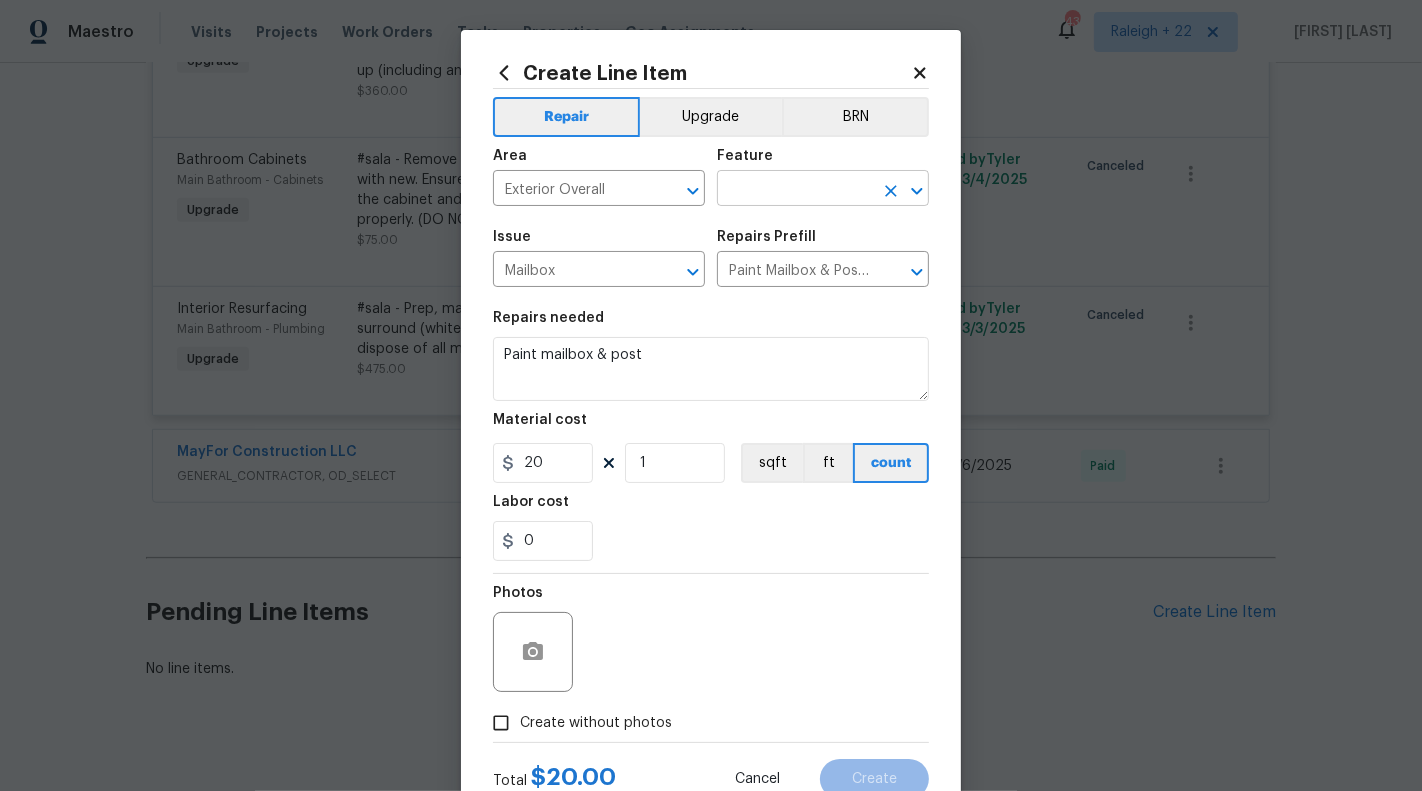 click at bounding box center (795, 190) 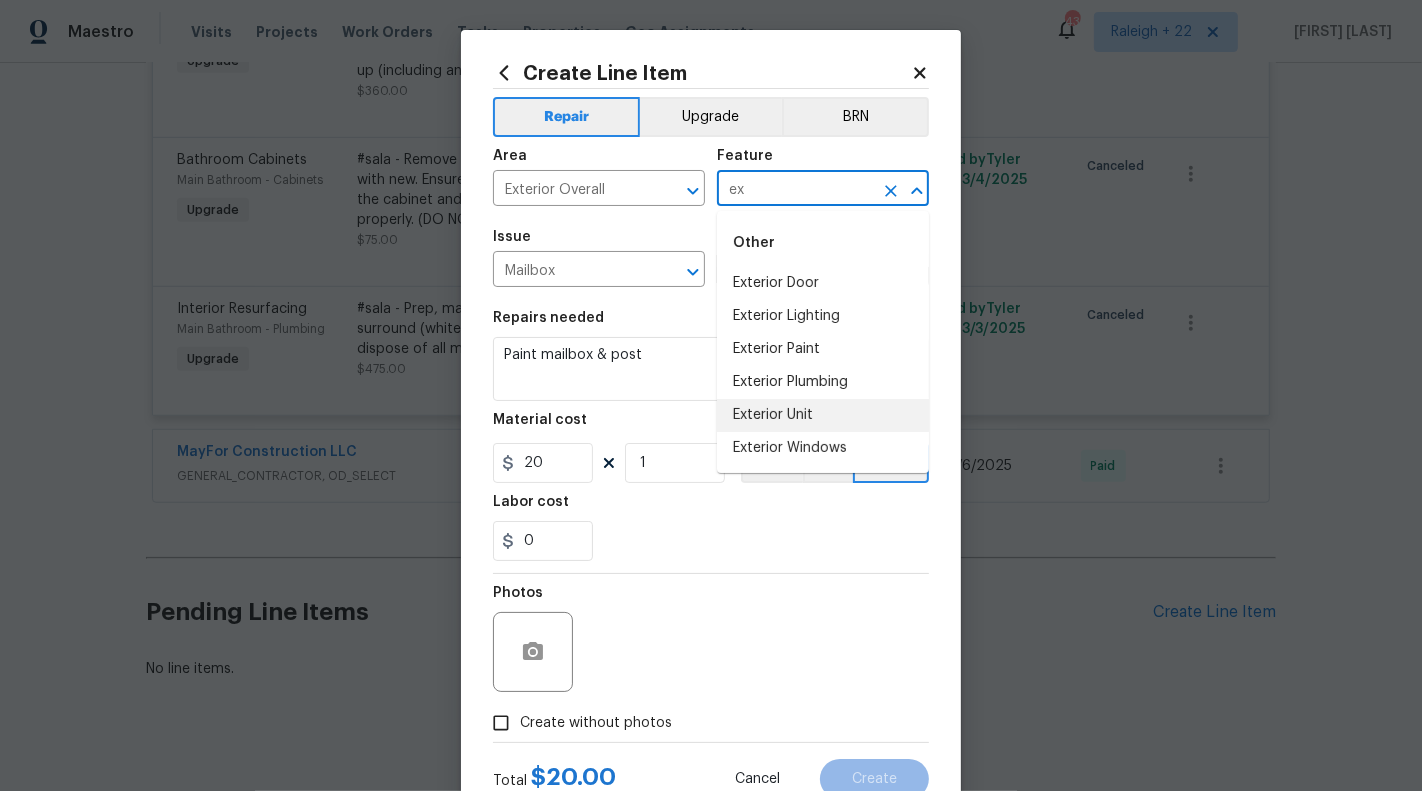 click on "Exterior Unit" at bounding box center [823, 415] 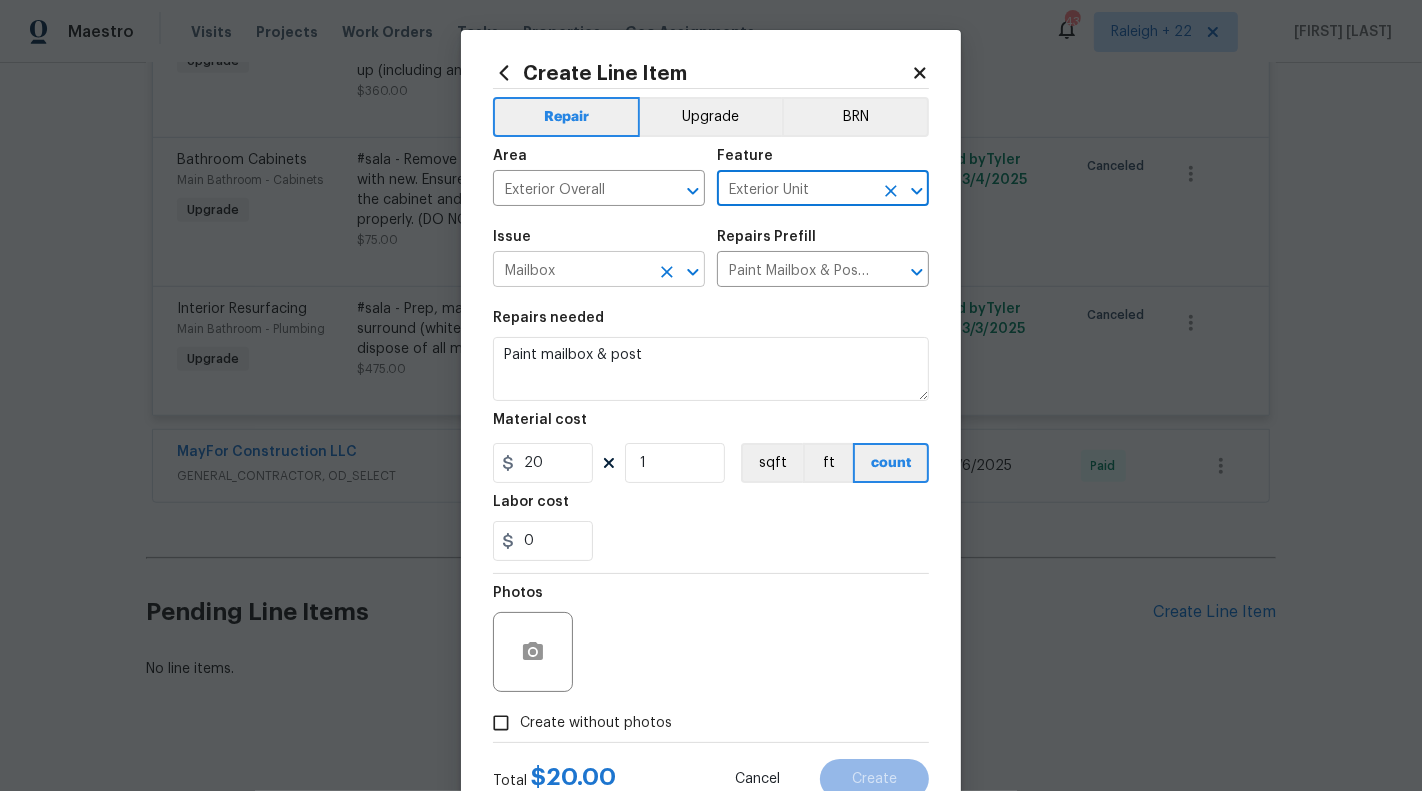 type on "Exterior Unit" 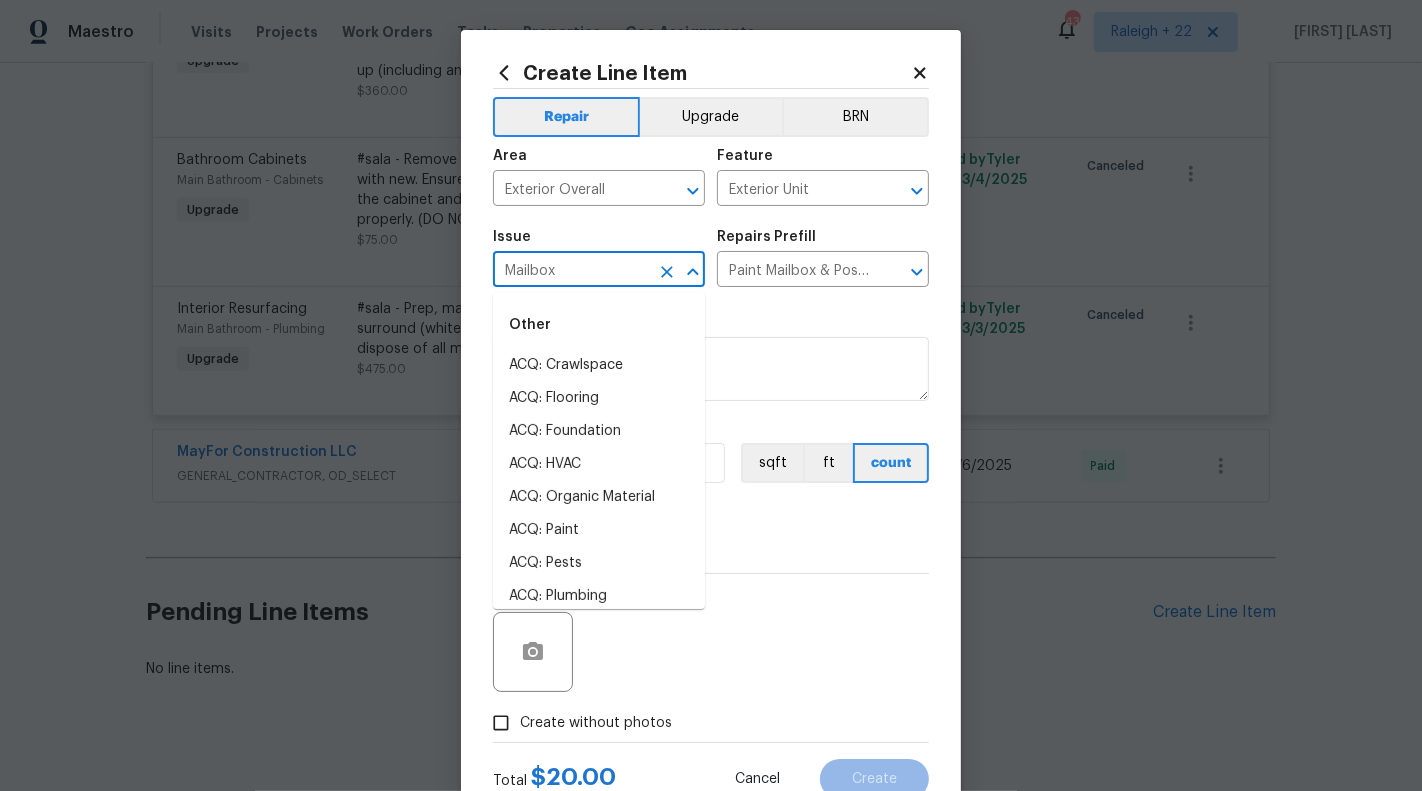 click on "Mailbox" at bounding box center [571, 271] 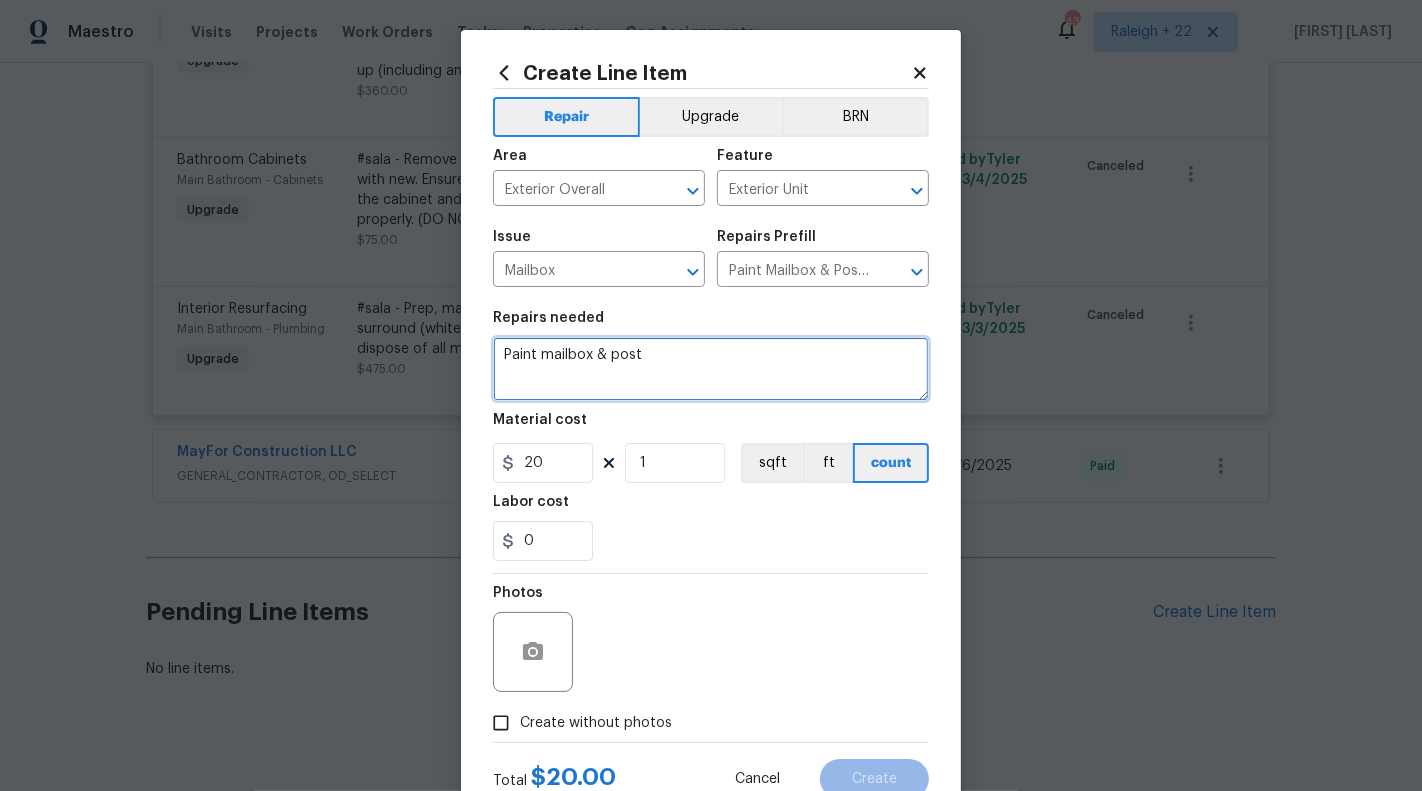 click on "Paint mailbox & post" at bounding box center [711, 369] 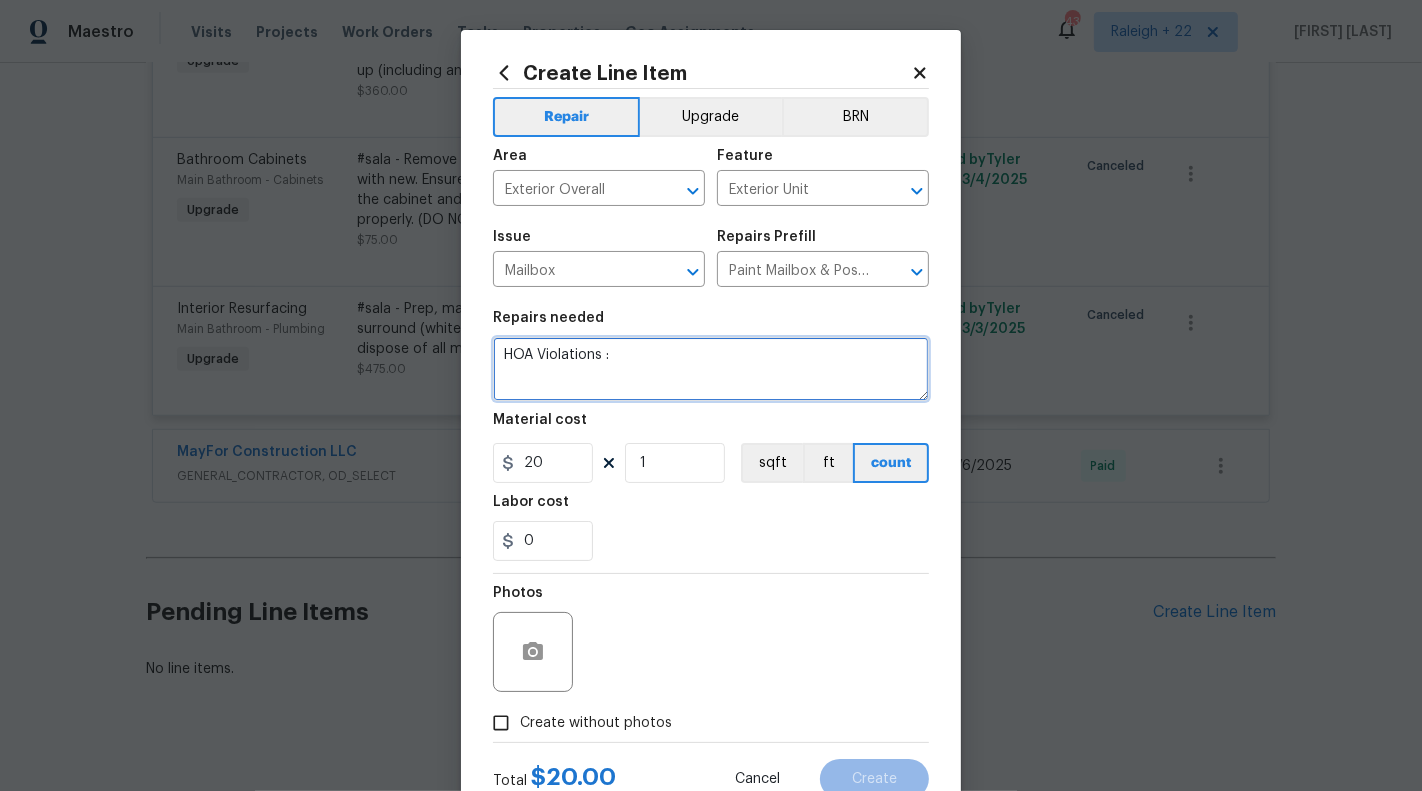 paste on "Please refresh paint on mailbox and numbers." 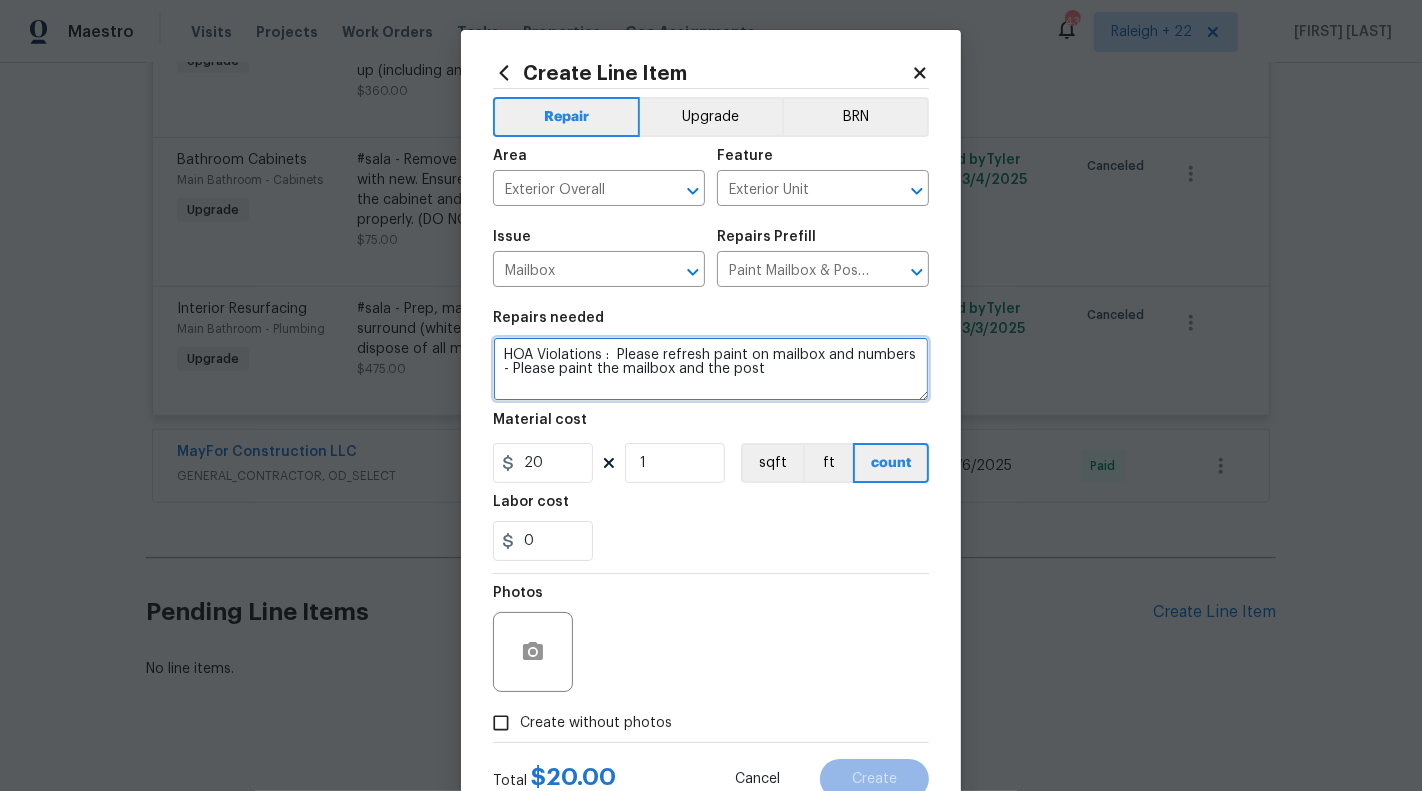 click on "HOA Violations :  Please refresh paint on mailbox and numbers - Please paint the mailbox and the post" at bounding box center (711, 369) 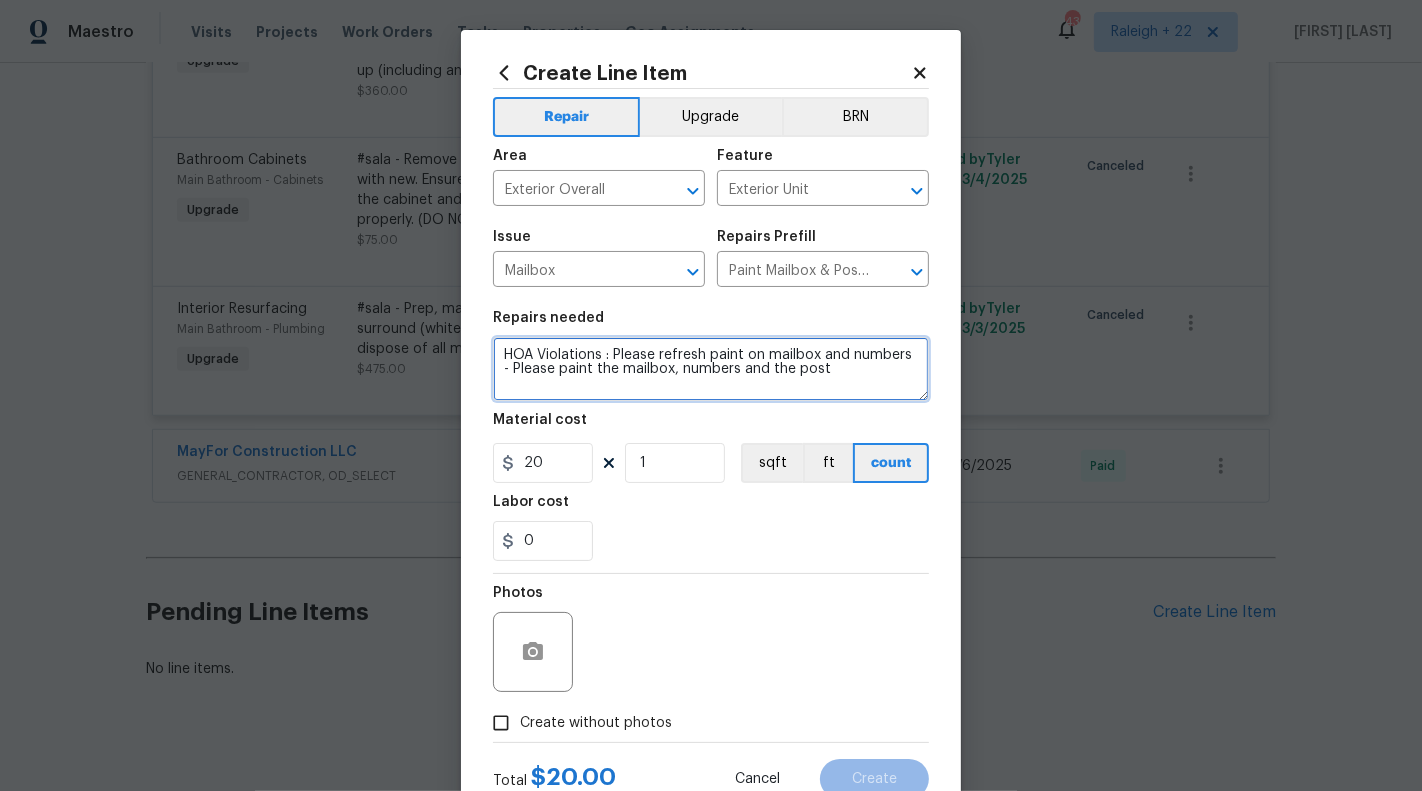 click on "HOA Violations :  Please refresh paint on mailbox and numbers - Please paint the mailbox, numbers and the post" at bounding box center (711, 369) 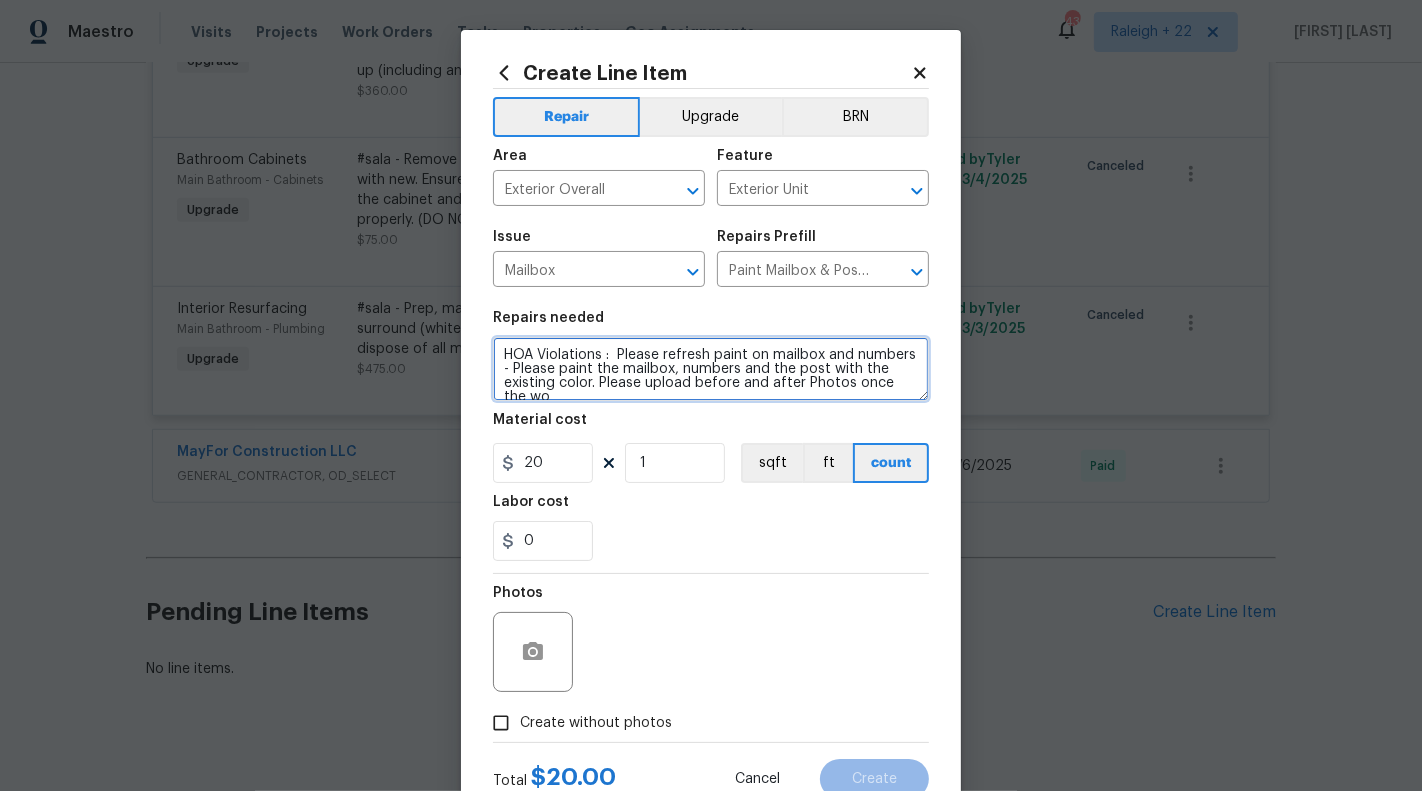 scroll, scrollTop: 4, scrollLeft: 0, axis: vertical 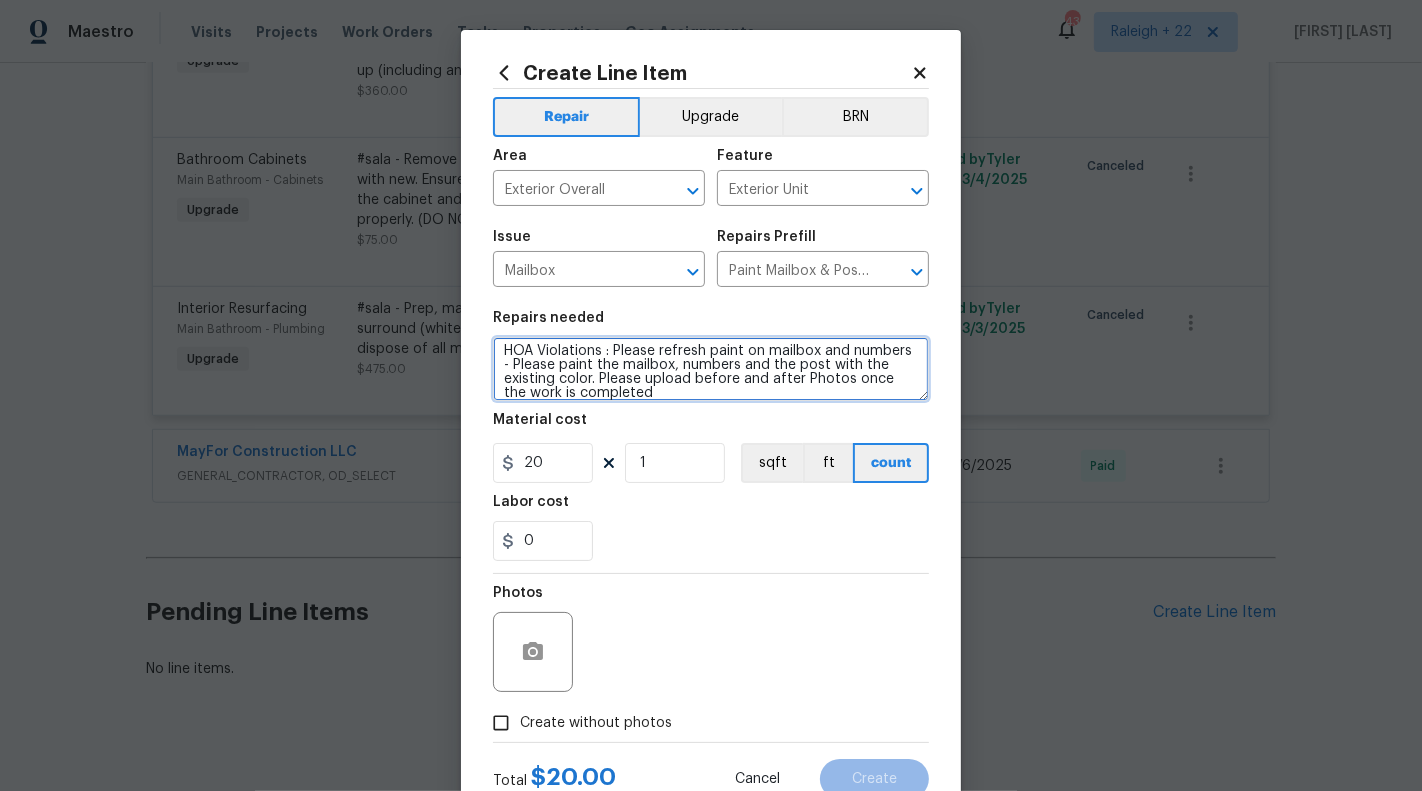 type on "HOA Violations :  Please refresh paint on mailbox and numbers - Please paint the mailbox, numbers and the post with the existing color. Please upload before and after Photos once the work is completed" 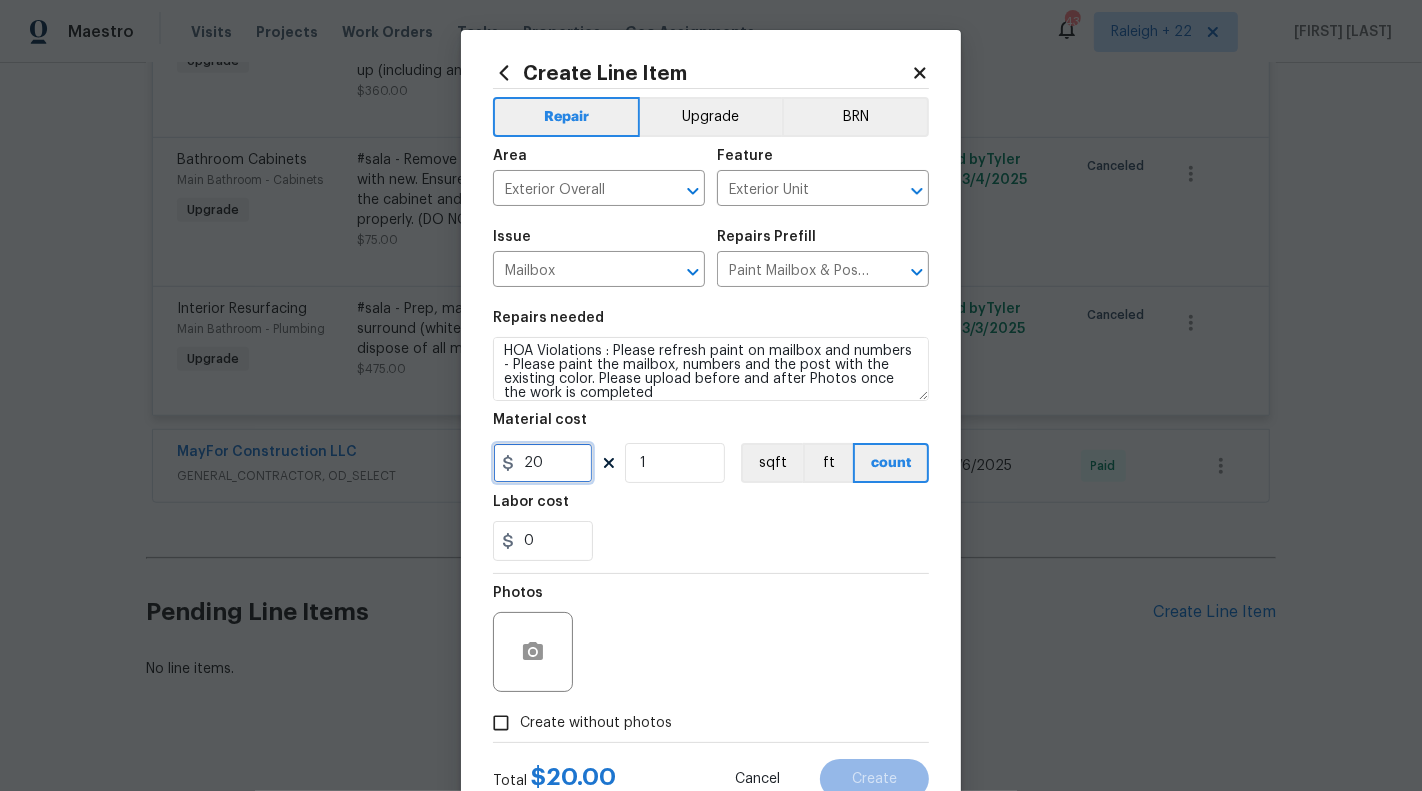 click on "20" at bounding box center (543, 463) 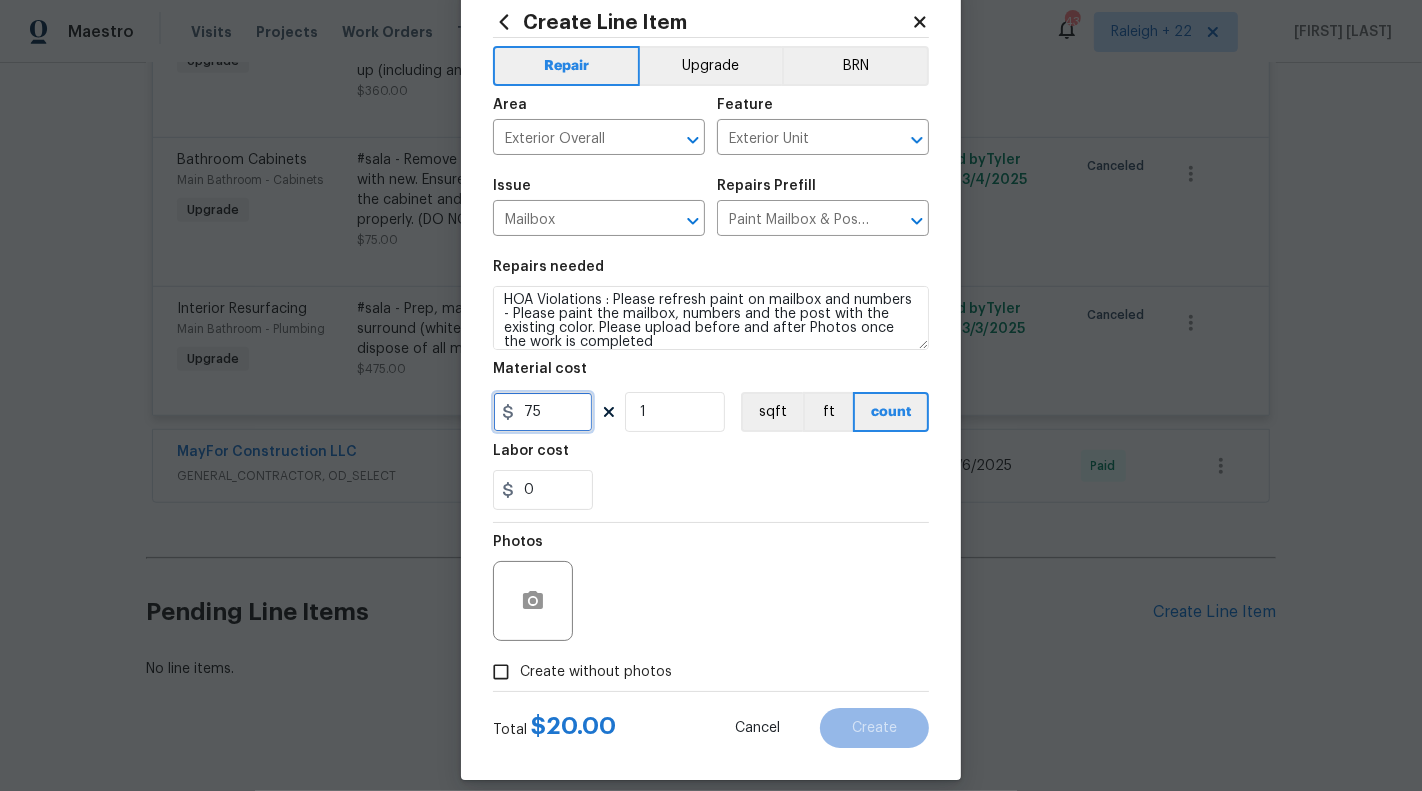 scroll, scrollTop: 70, scrollLeft: 0, axis: vertical 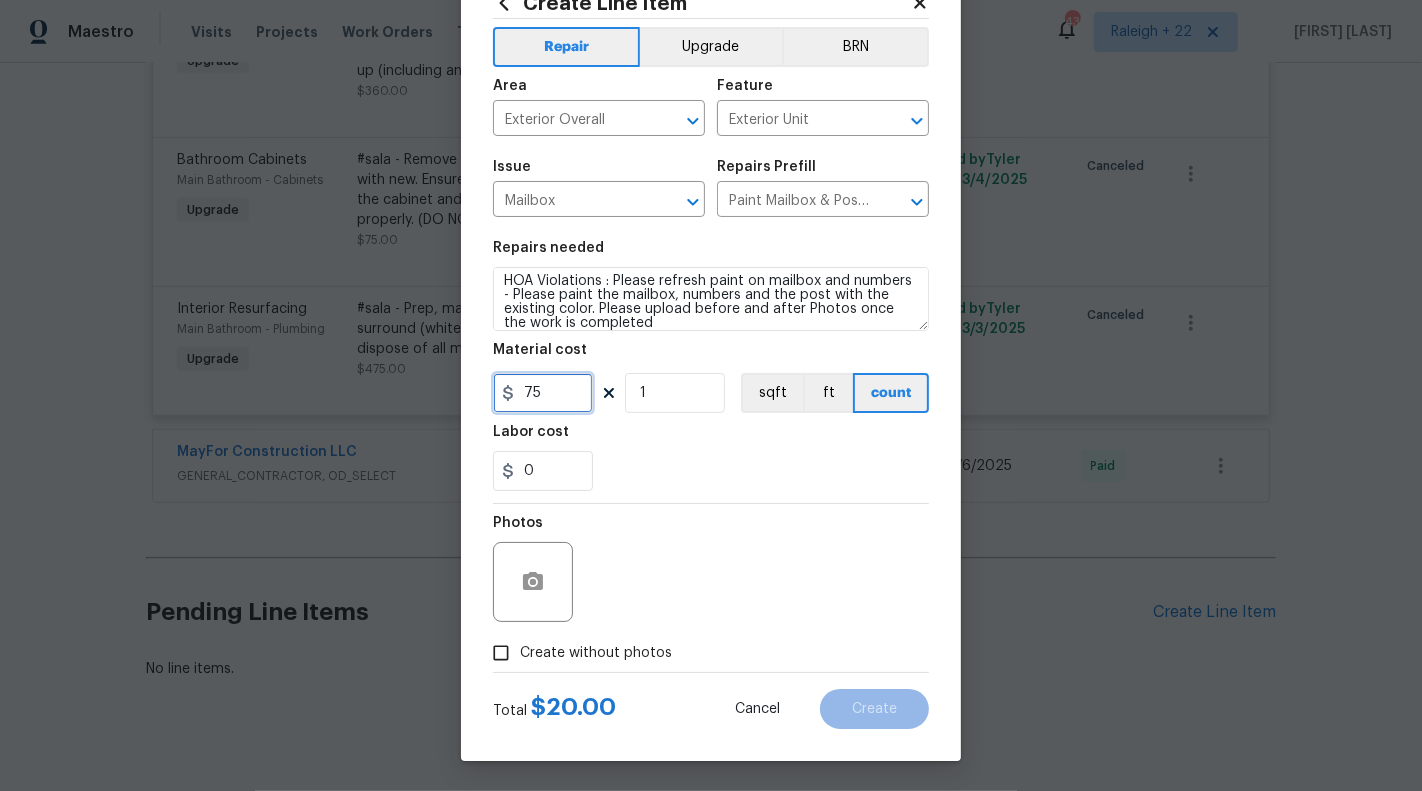 type on "75" 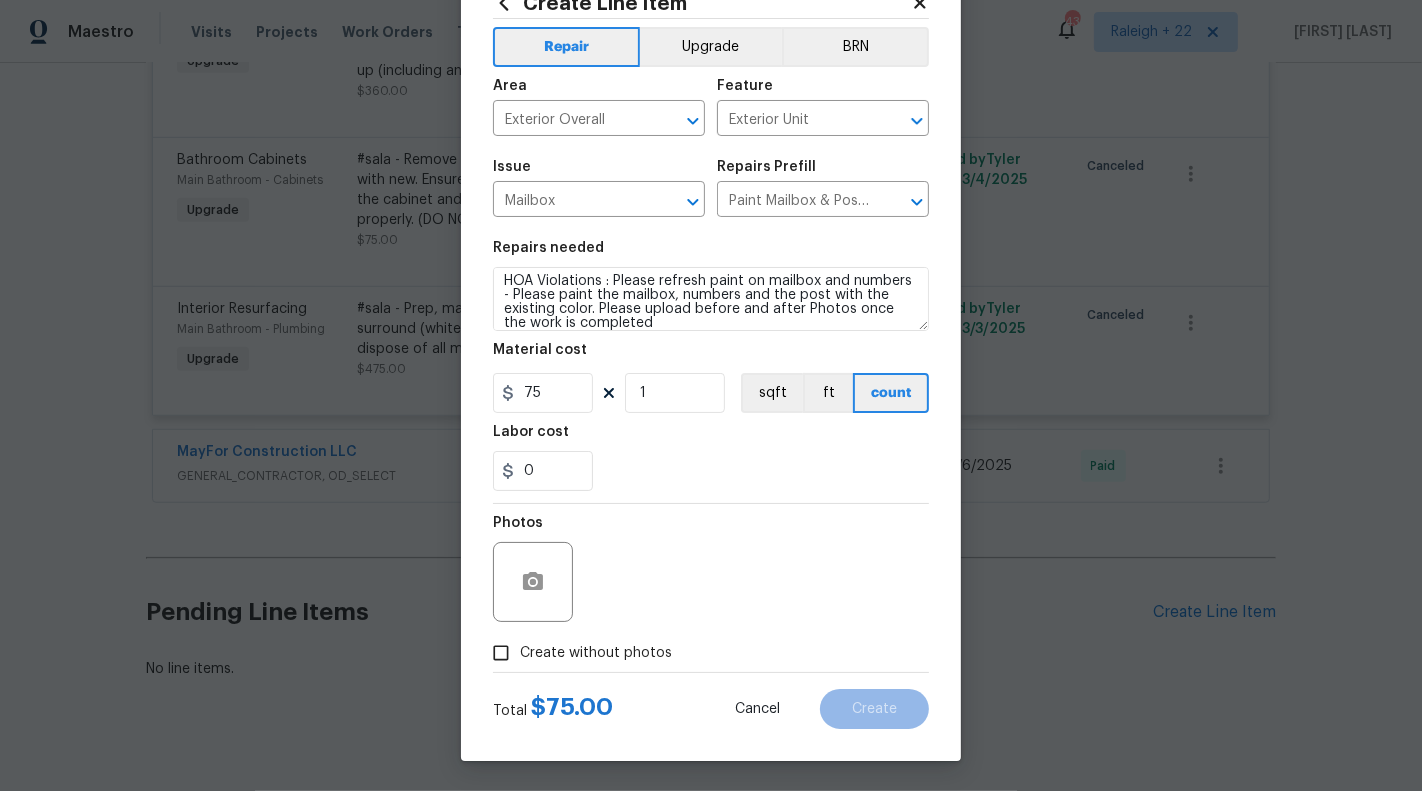 click at bounding box center (533, 582) 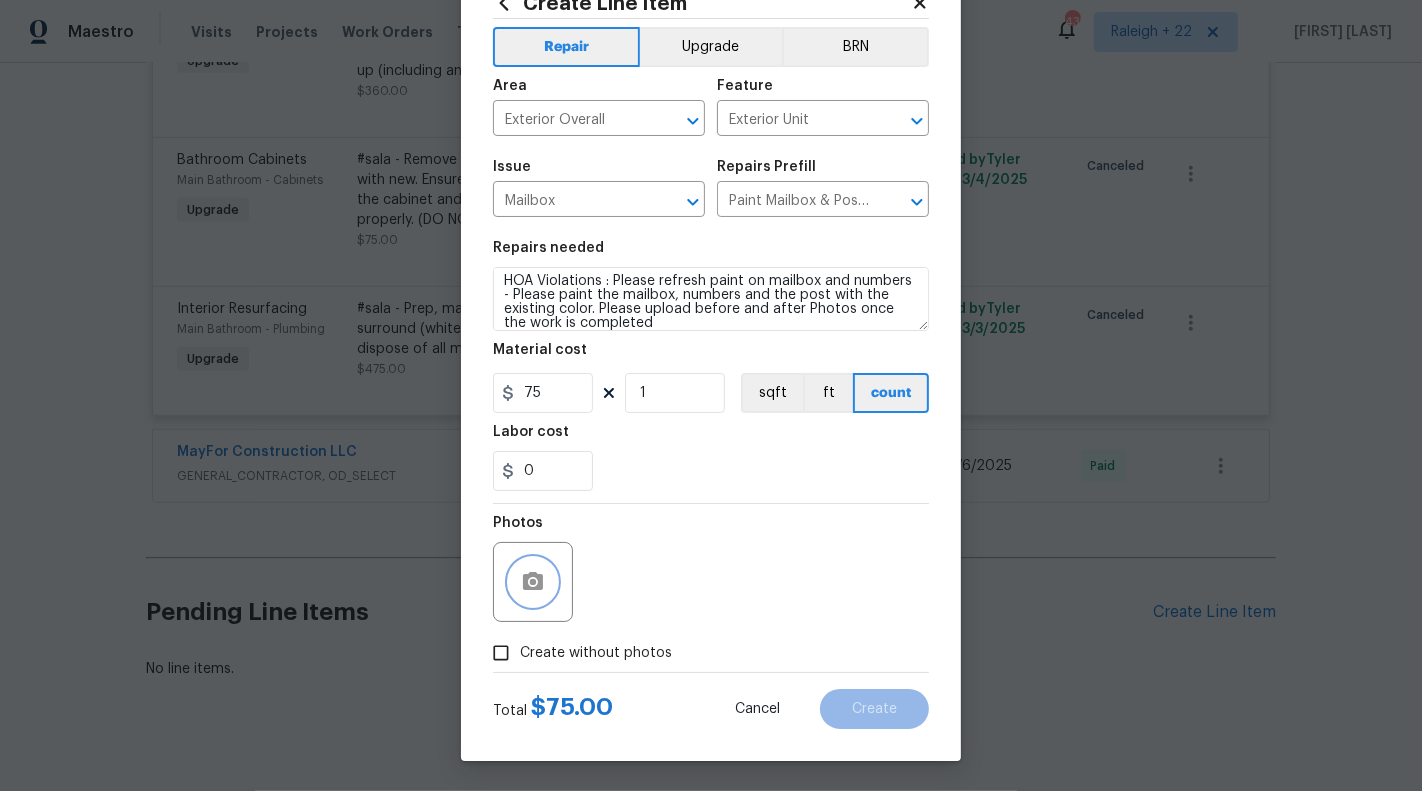 click 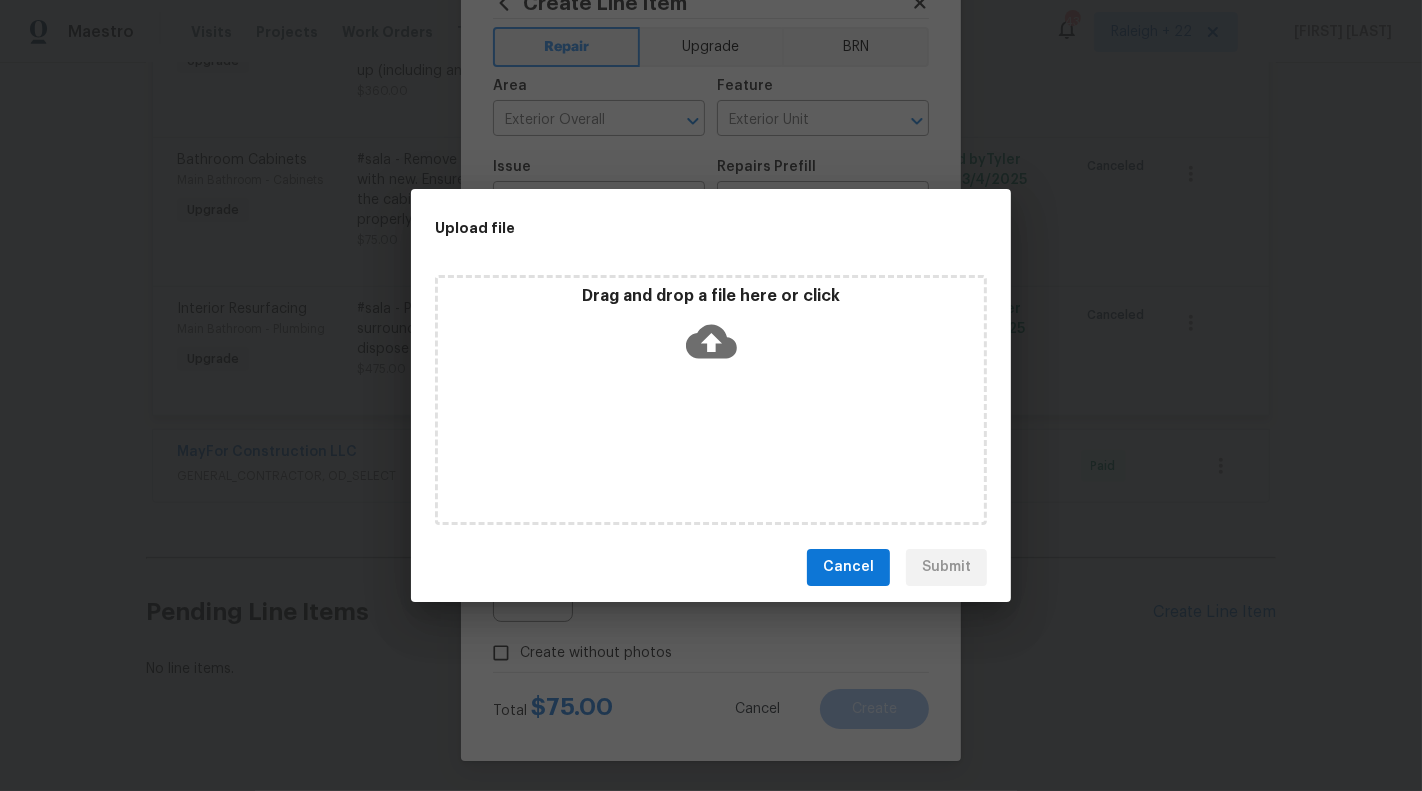 click 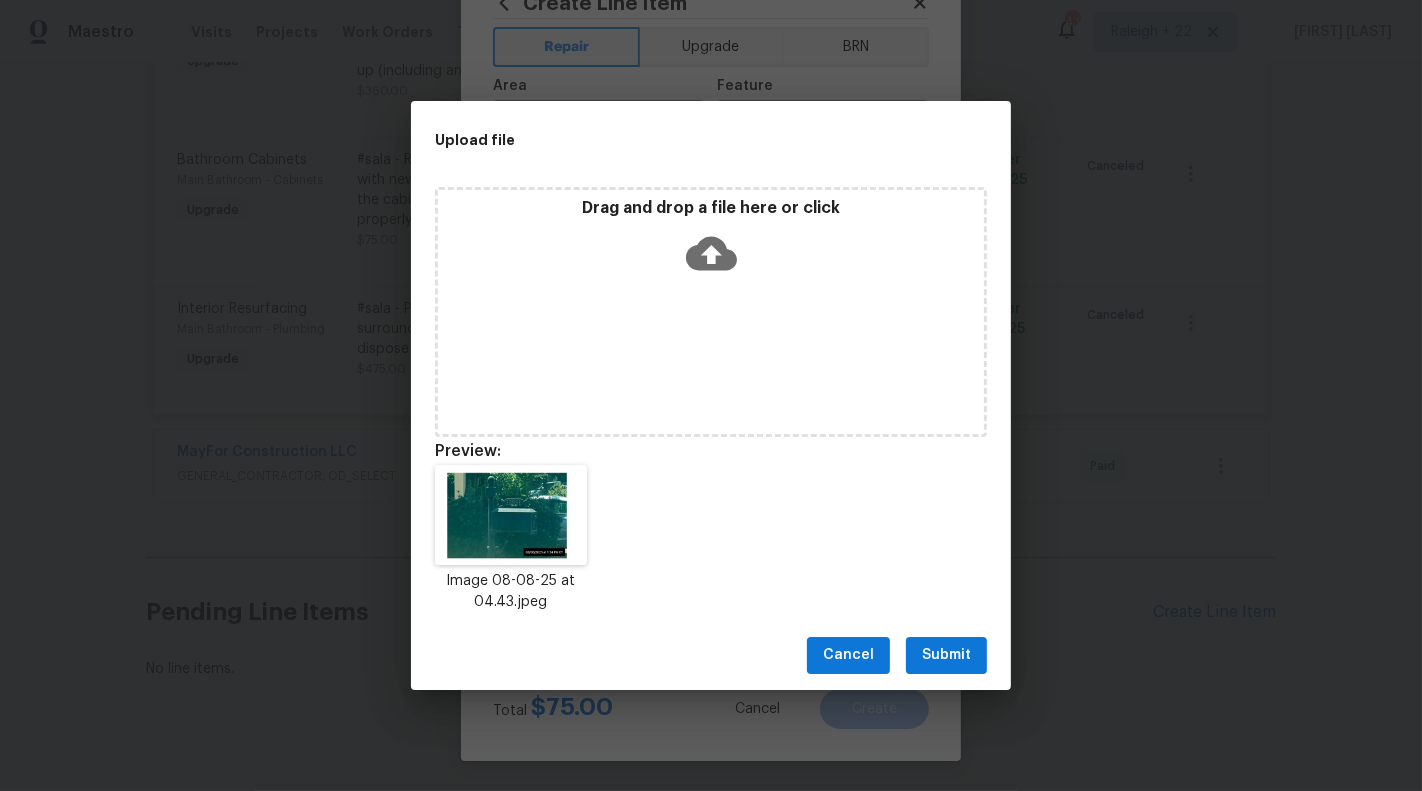 click on "Submit" at bounding box center [946, 655] 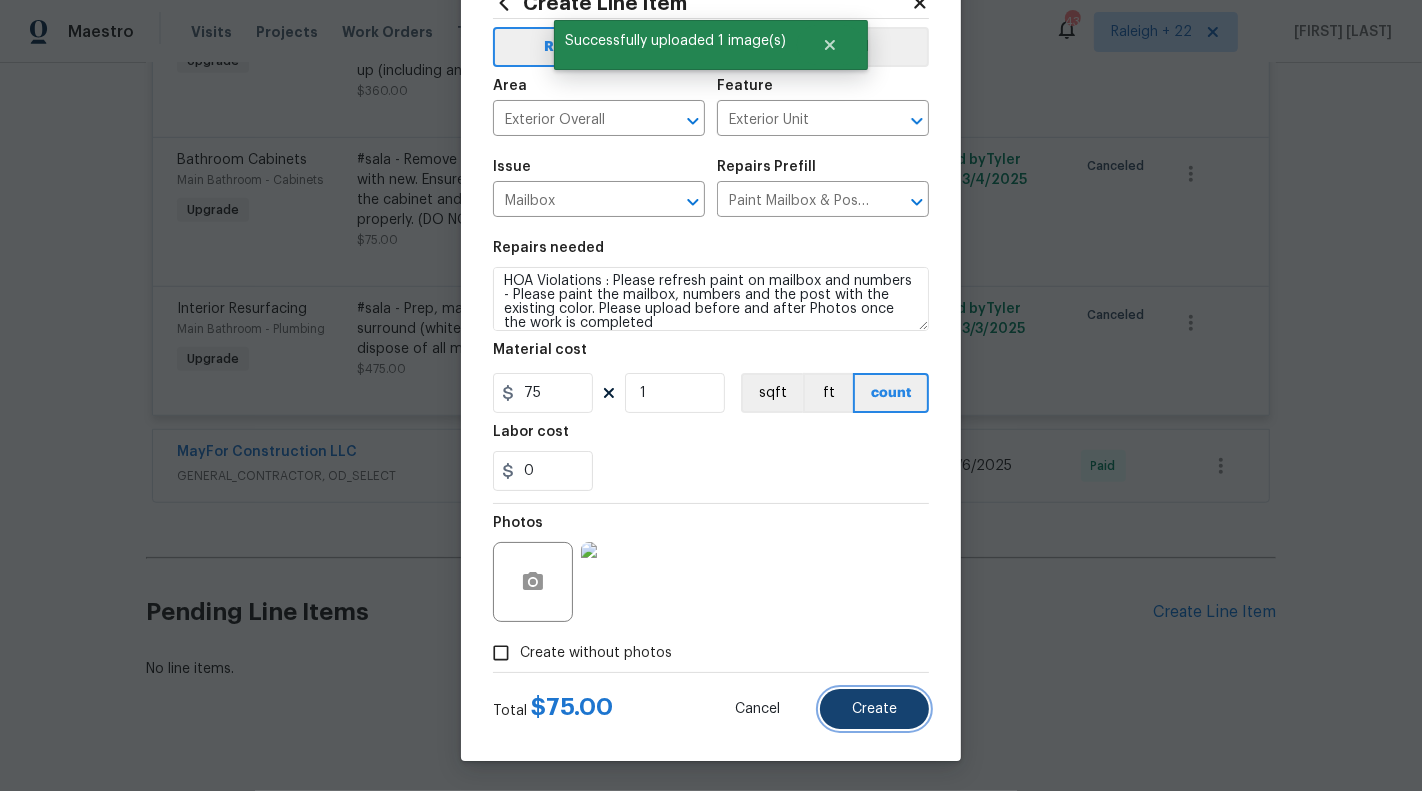 click on "Create" at bounding box center (874, 709) 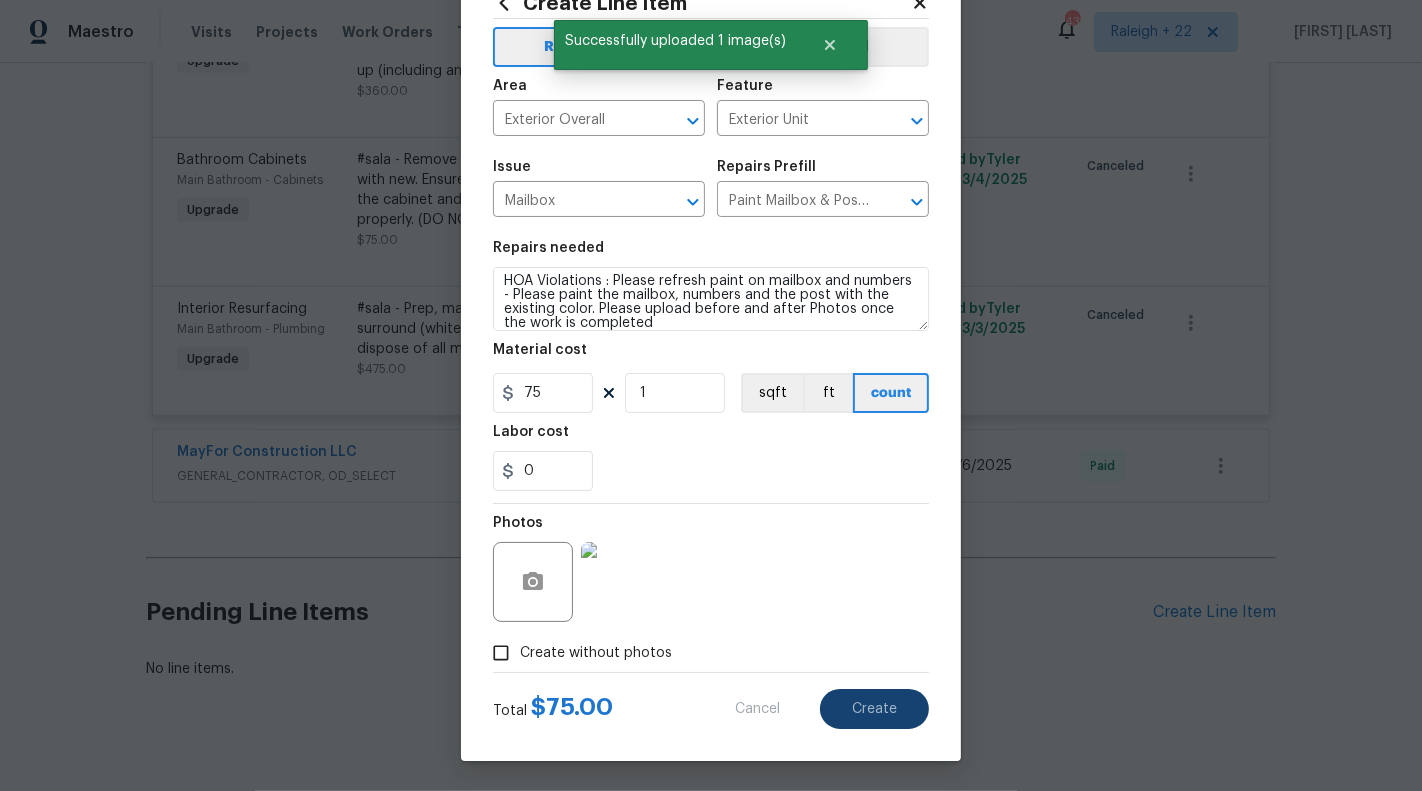 type on "0" 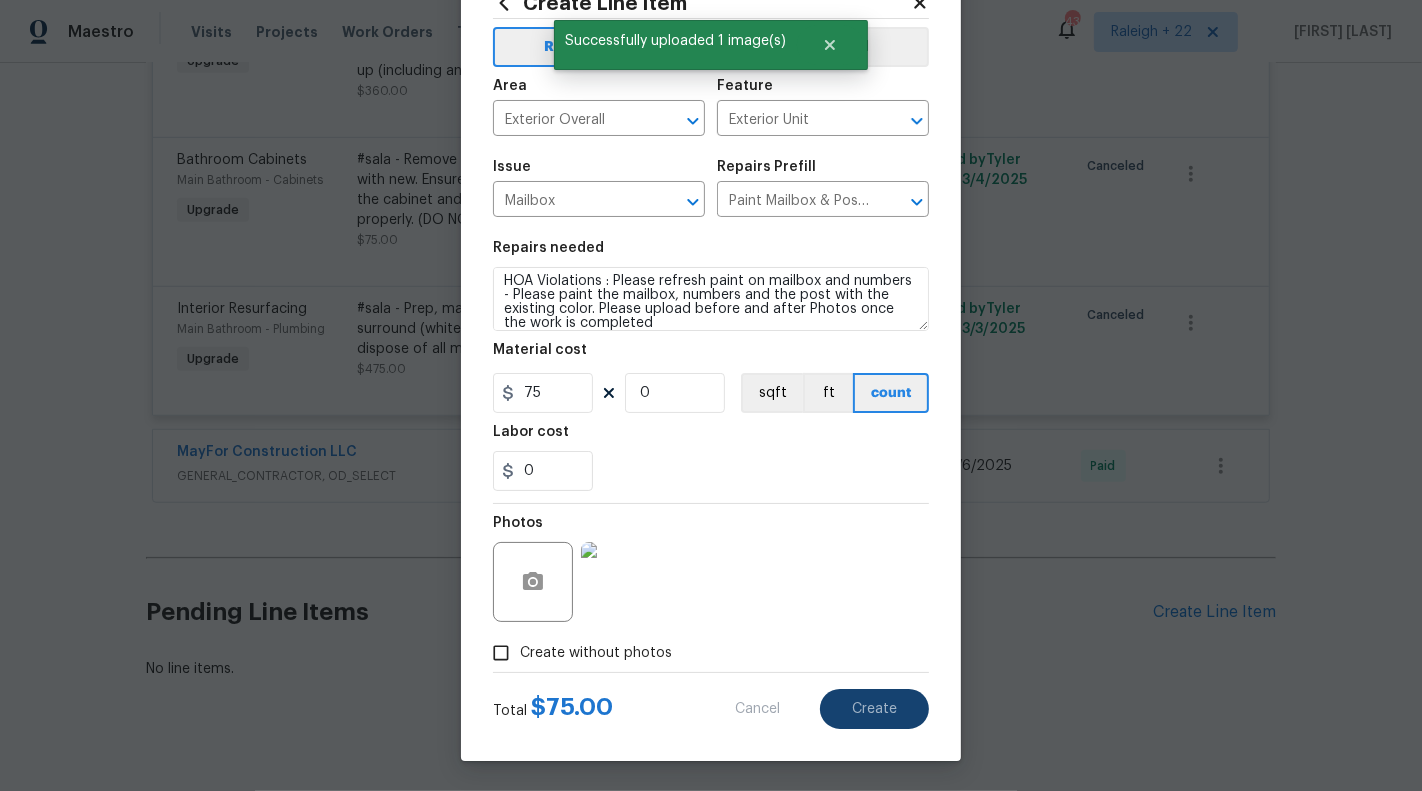 type 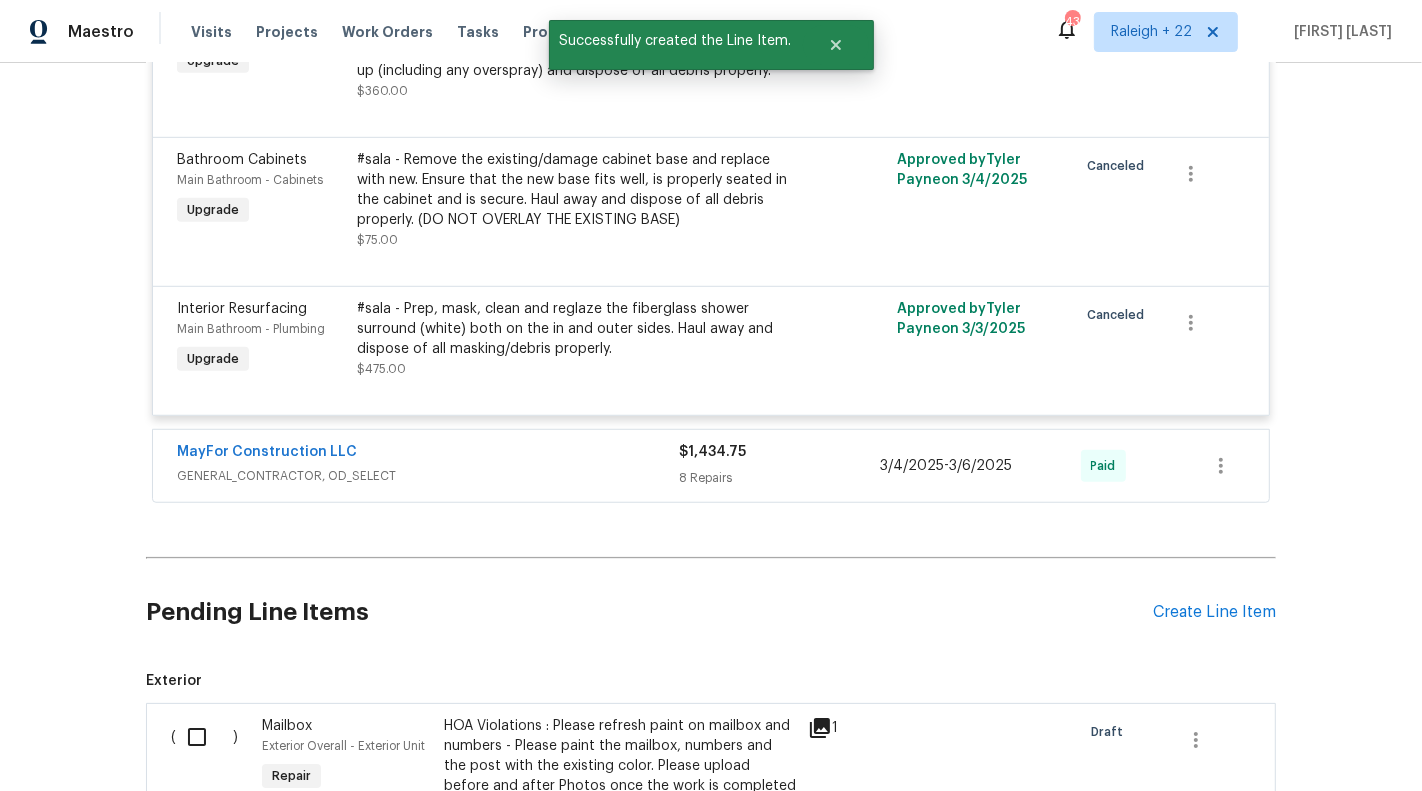 scroll, scrollTop: 1375, scrollLeft: 0, axis: vertical 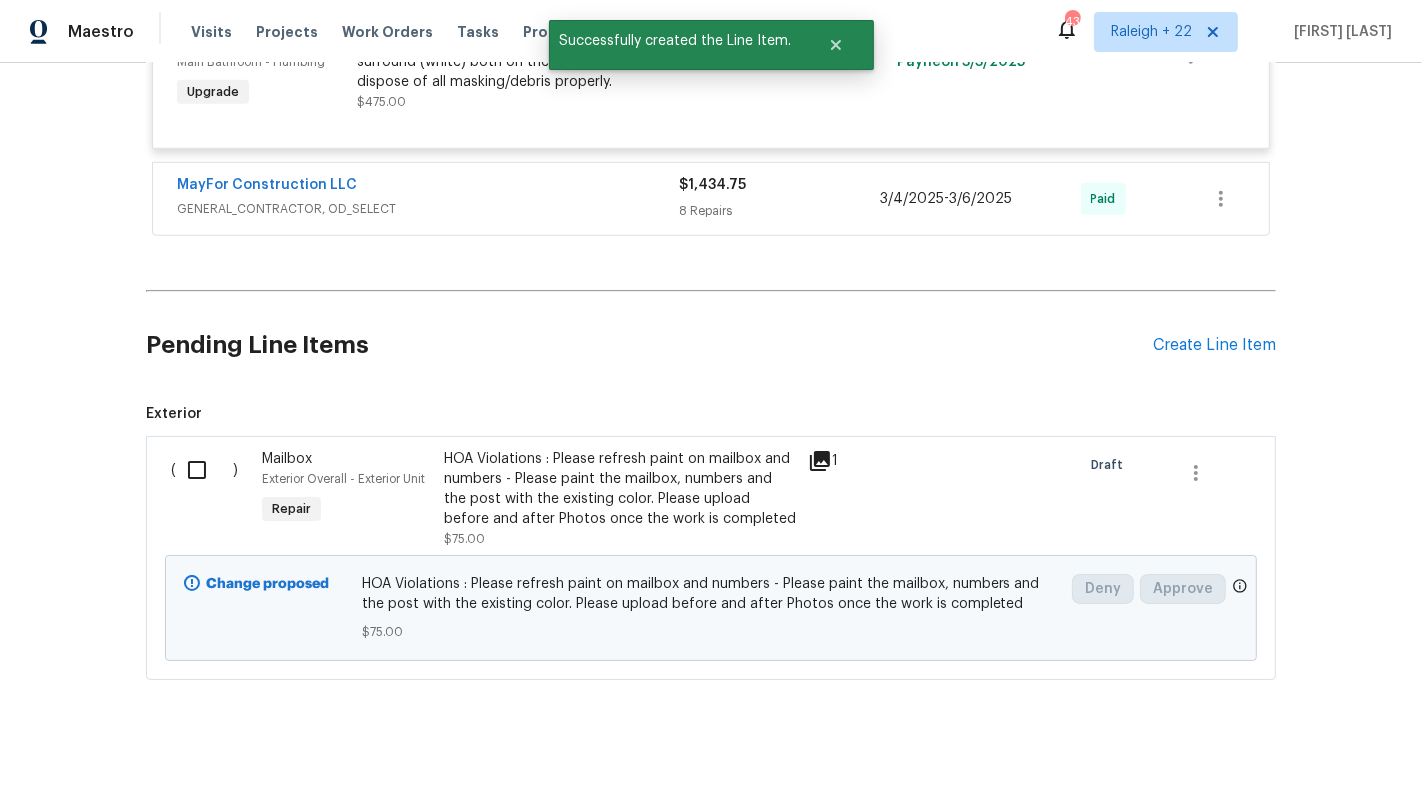 click at bounding box center (204, 470) 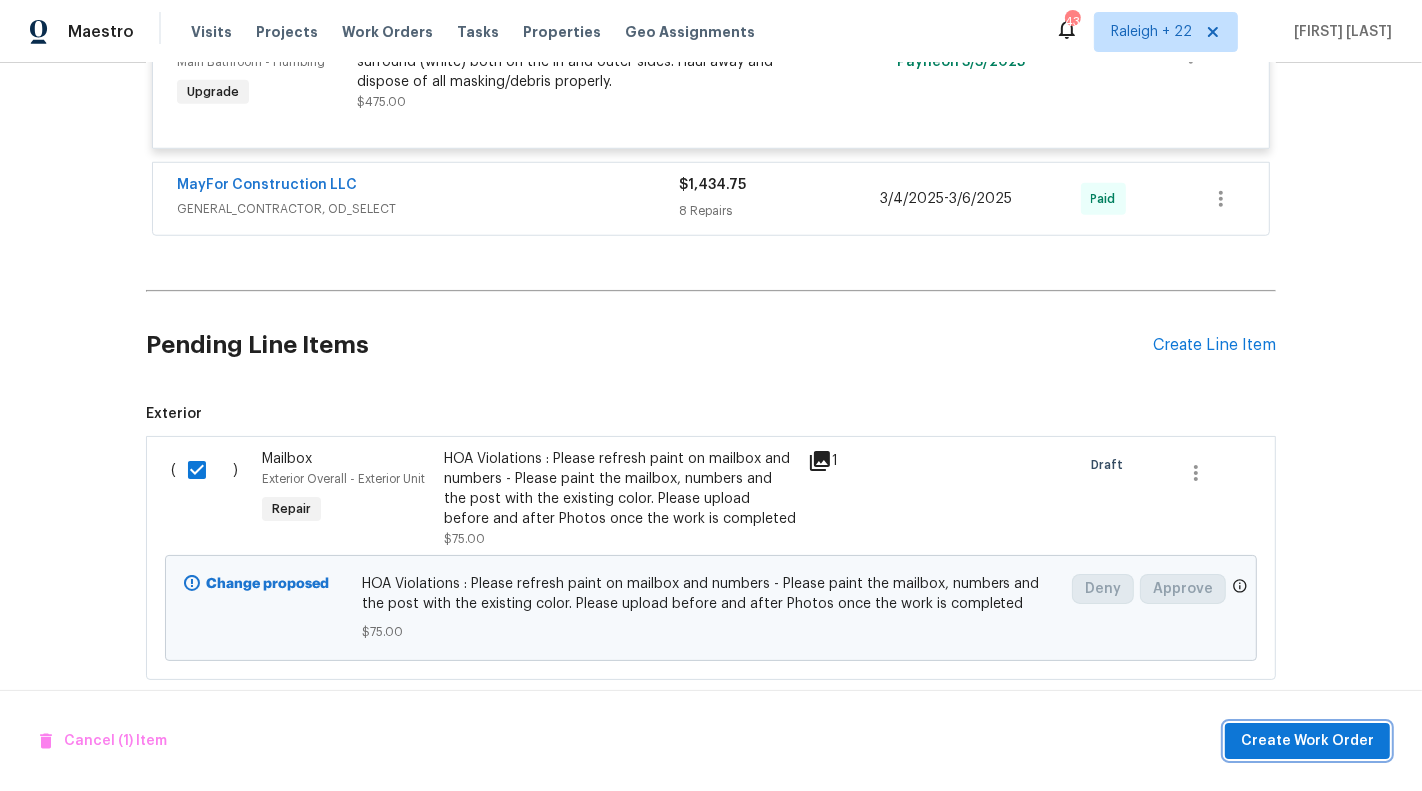 click on "Create Work Order" at bounding box center [1307, 741] 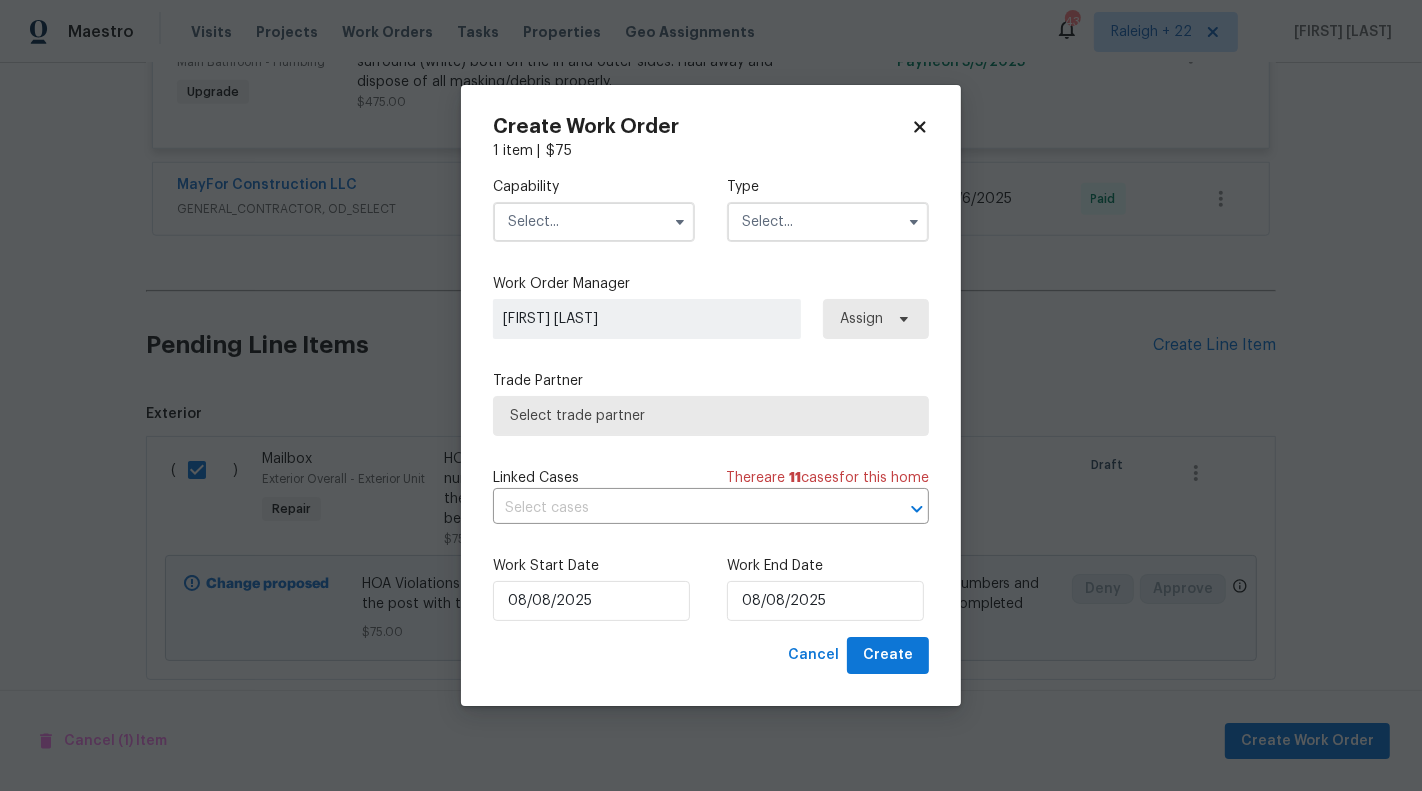 click at bounding box center [594, 222] 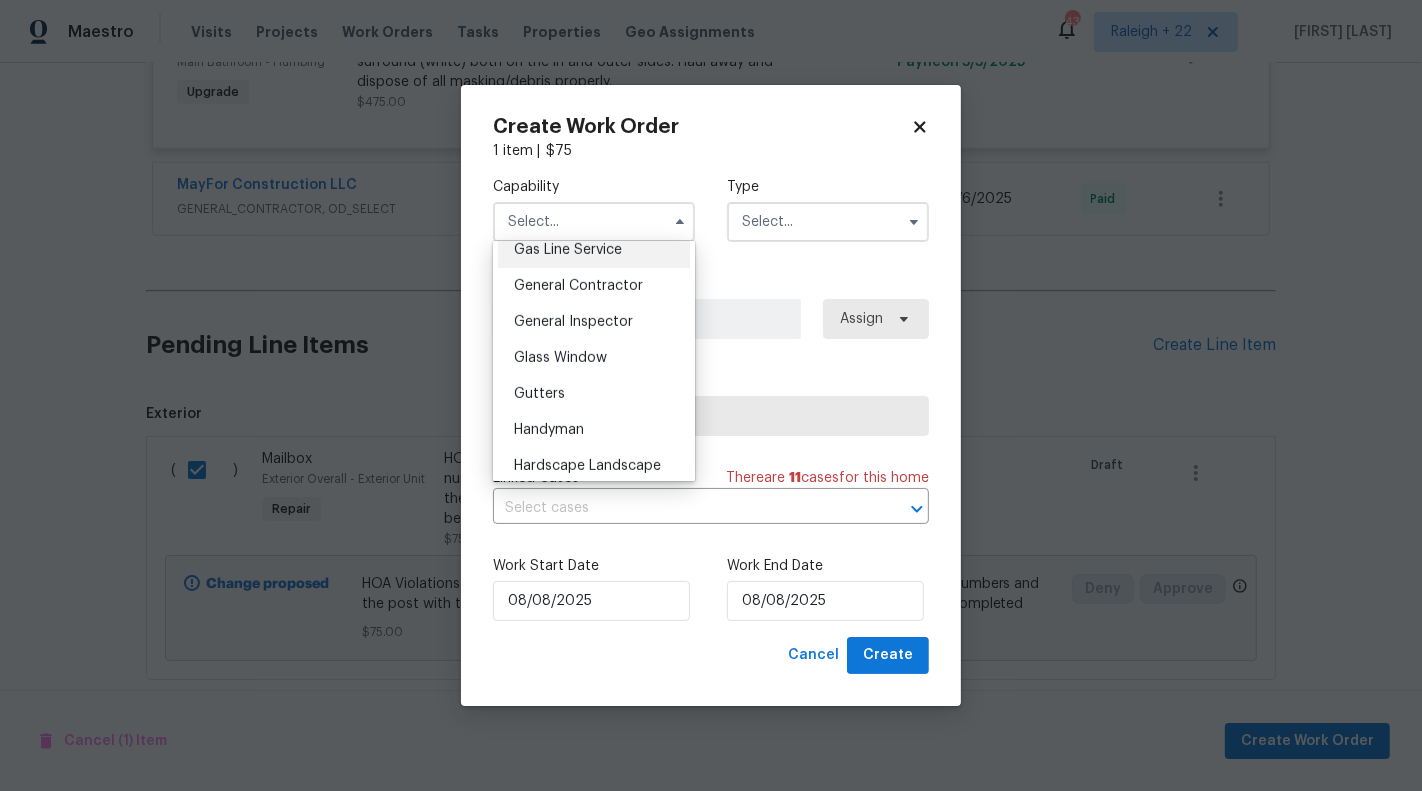 scroll, scrollTop: 935, scrollLeft: 0, axis: vertical 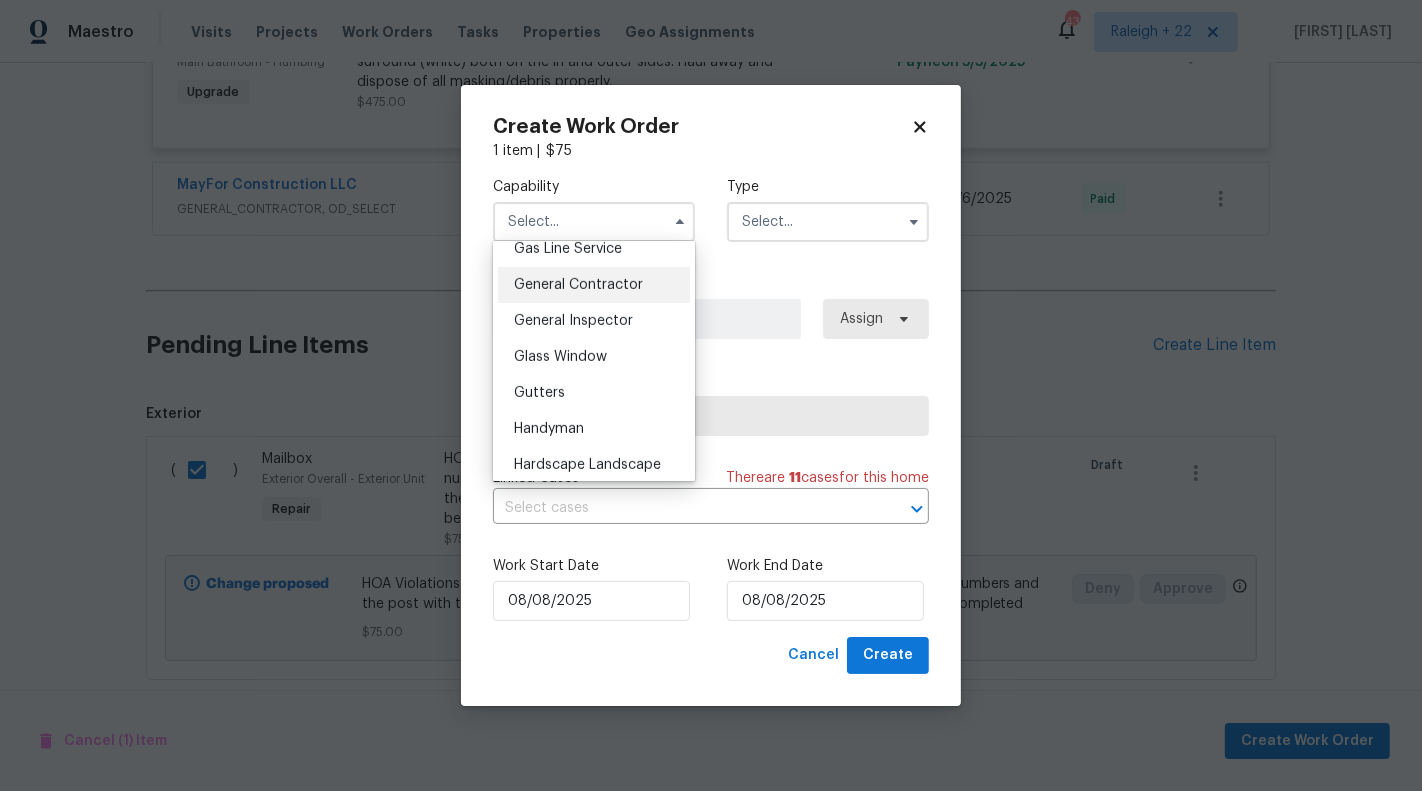 click on "General Contractor" at bounding box center [594, 285] 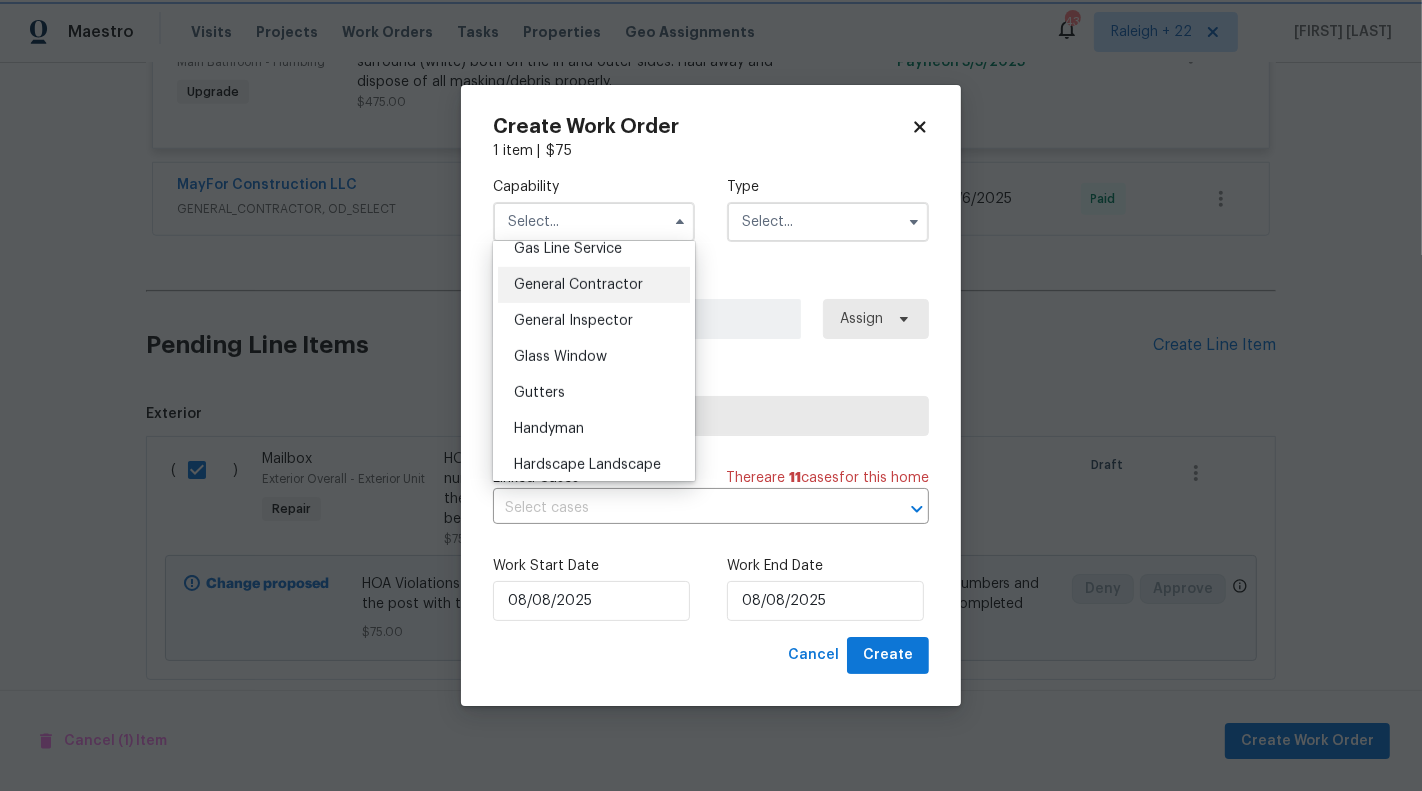 type on "General Contractor" 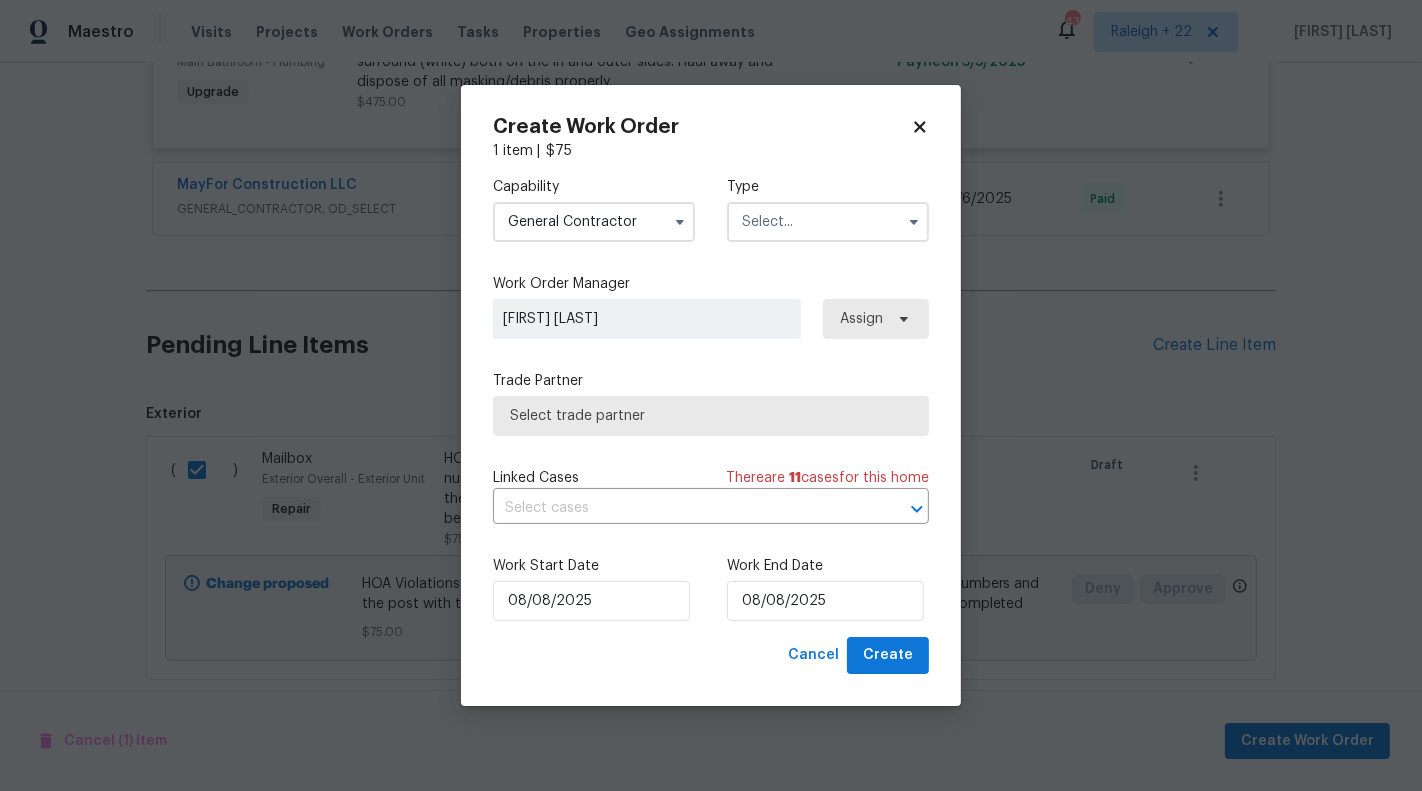 click at bounding box center (828, 222) 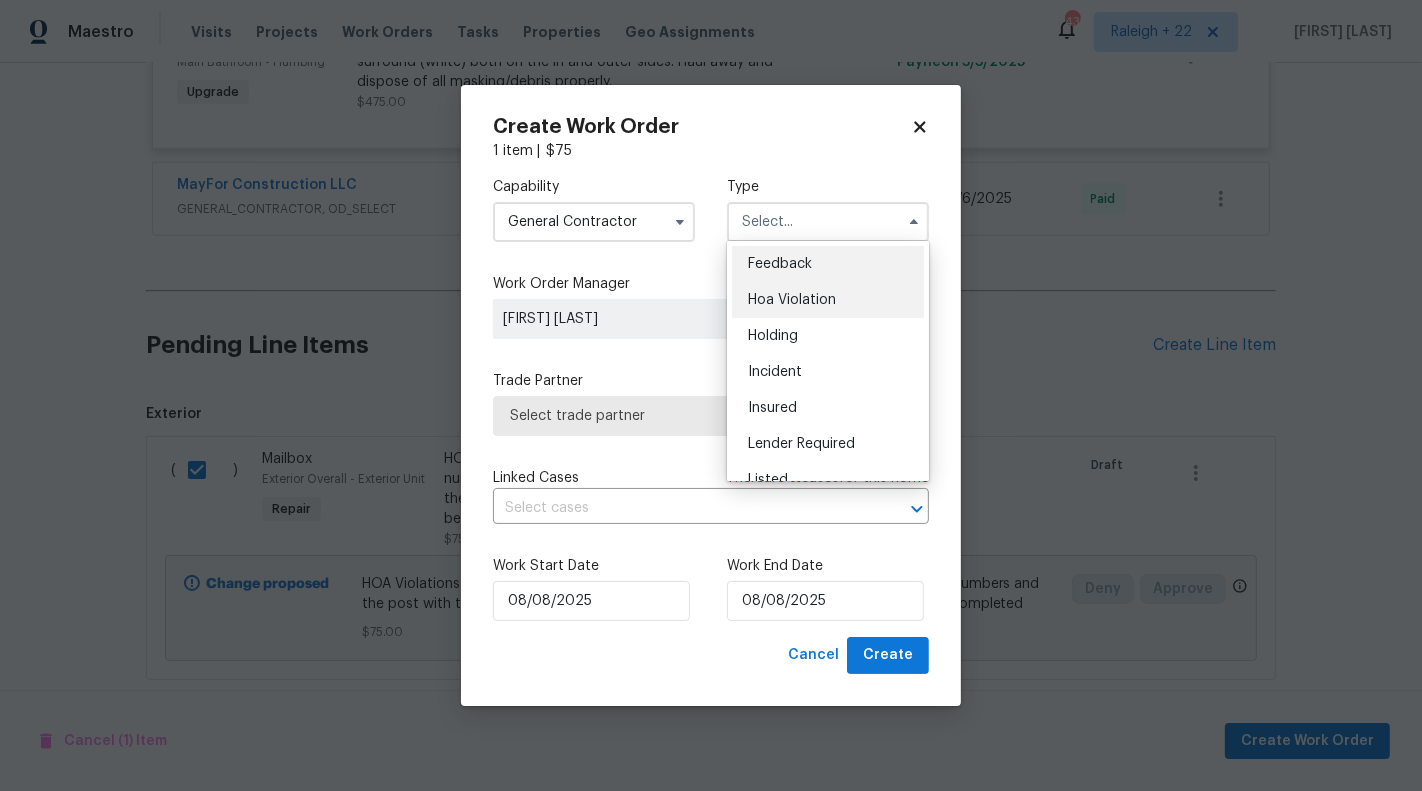 click on "Hoa Violation" at bounding box center (828, 300) 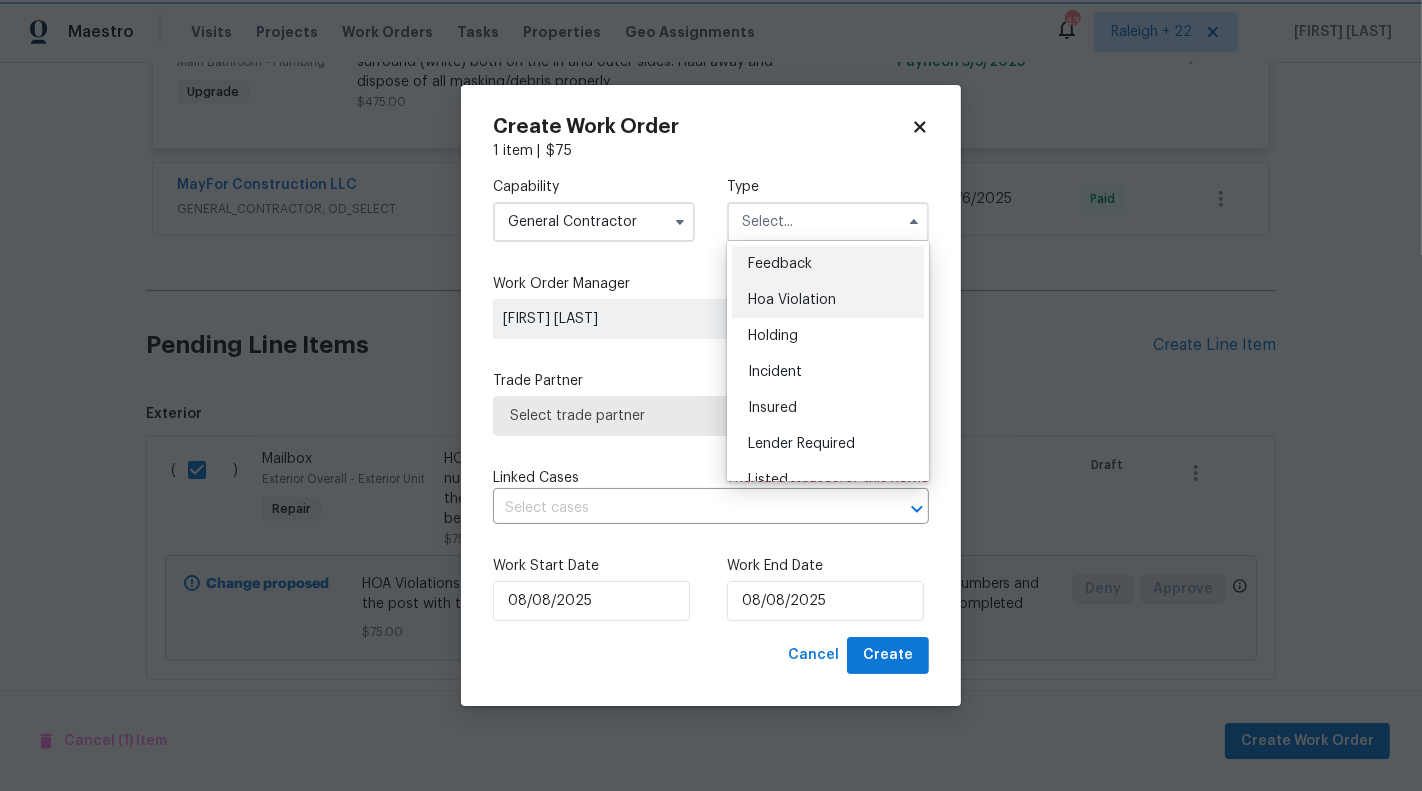 type on "Hoa Violation" 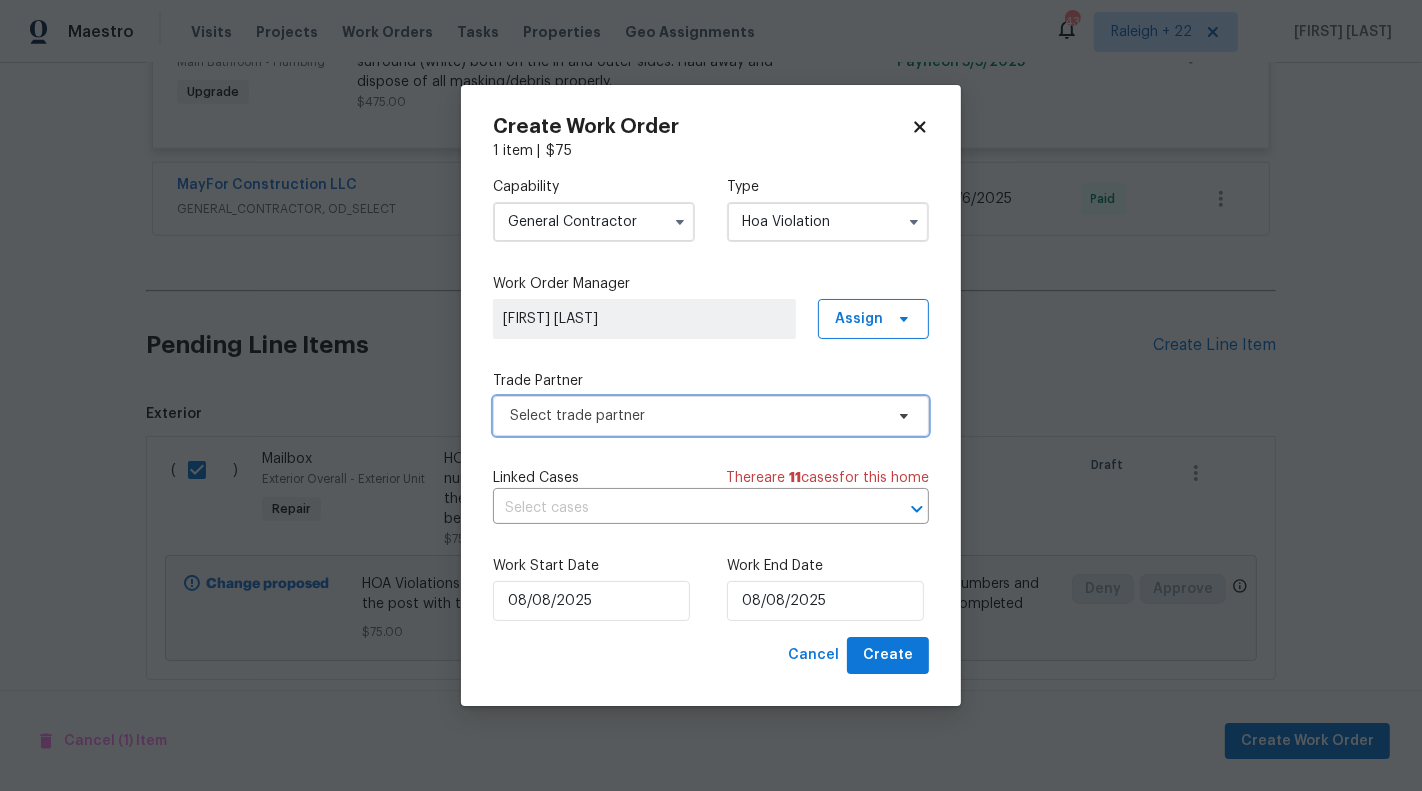 click on "Select trade partner" at bounding box center [711, 416] 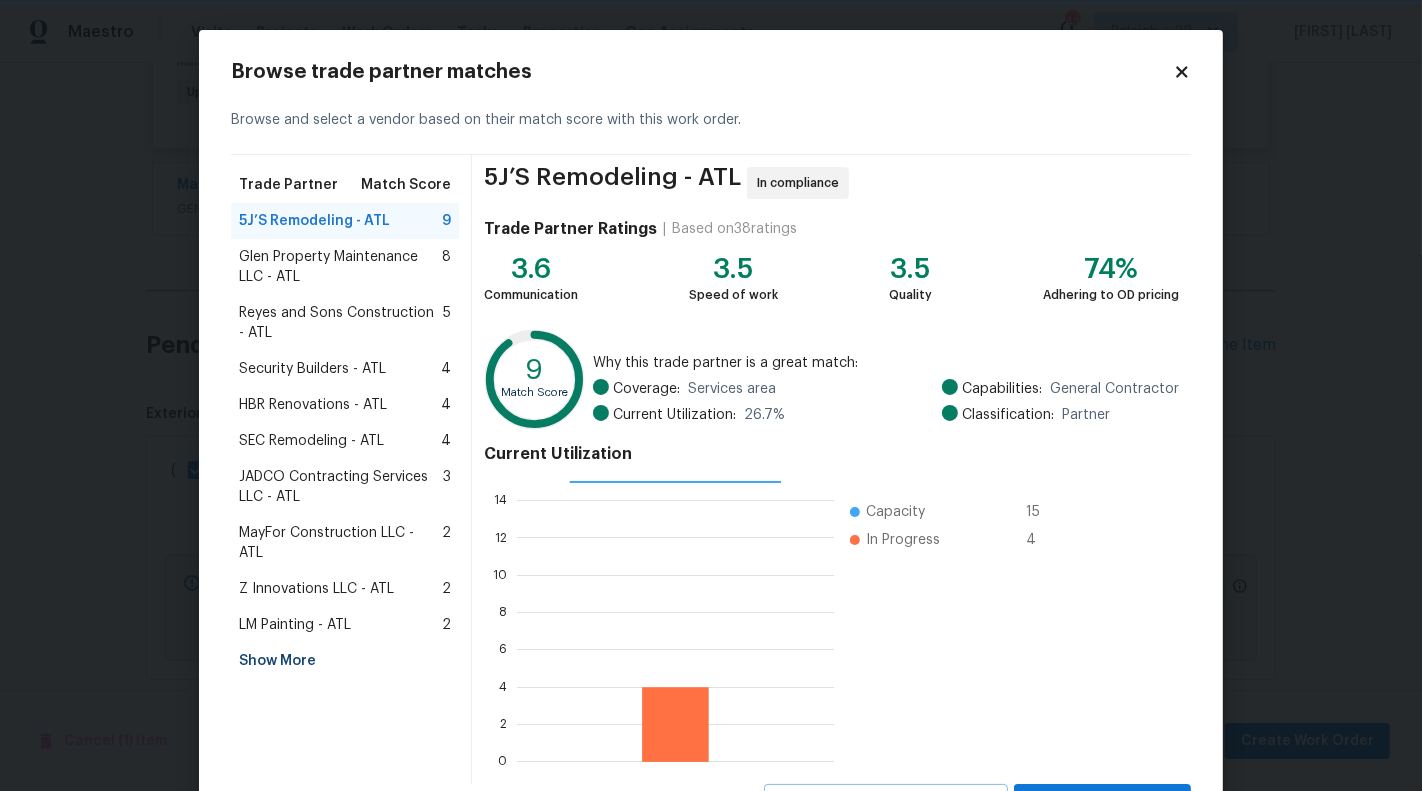 scroll, scrollTop: 280, scrollLeft: 316, axis: both 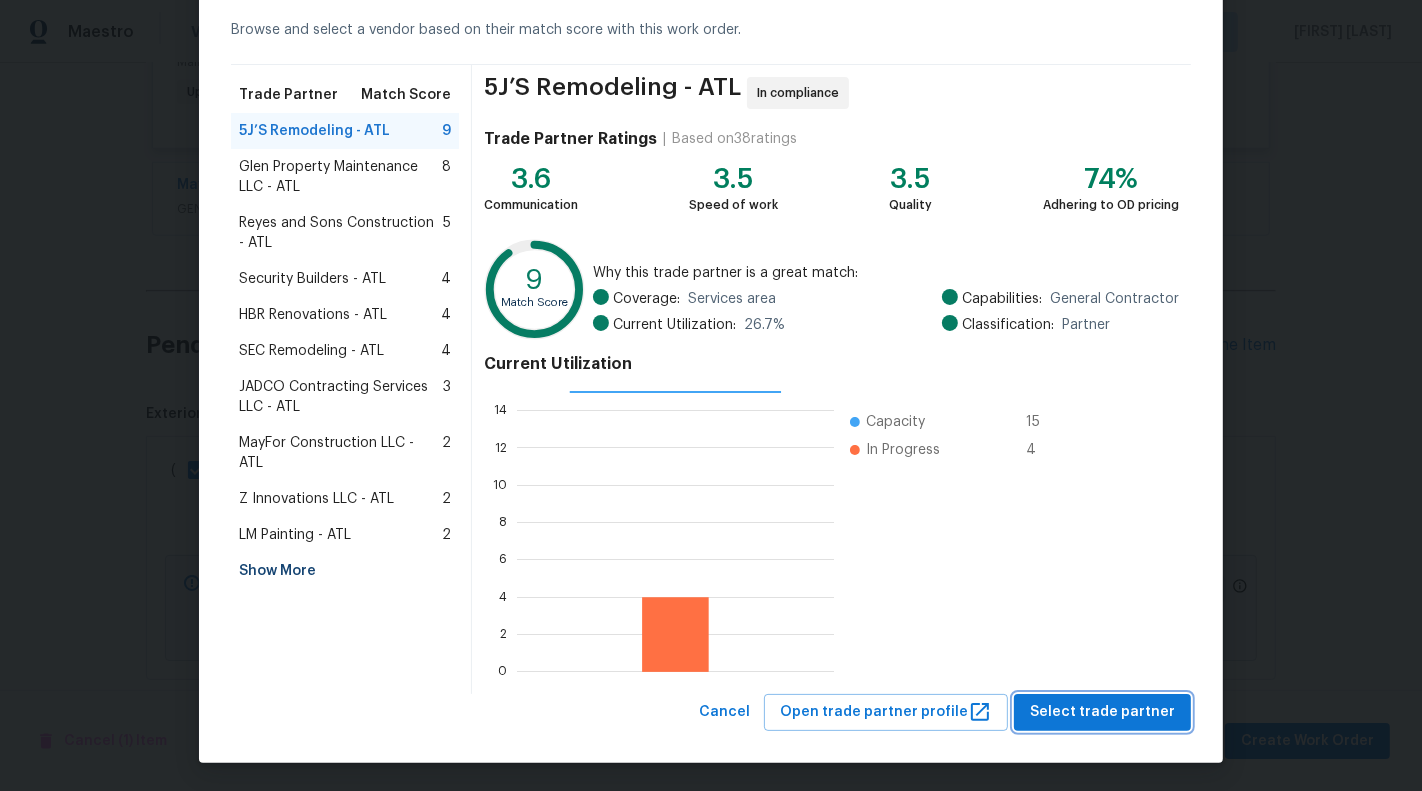 click on "Select trade partner" at bounding box center (1102, 712) 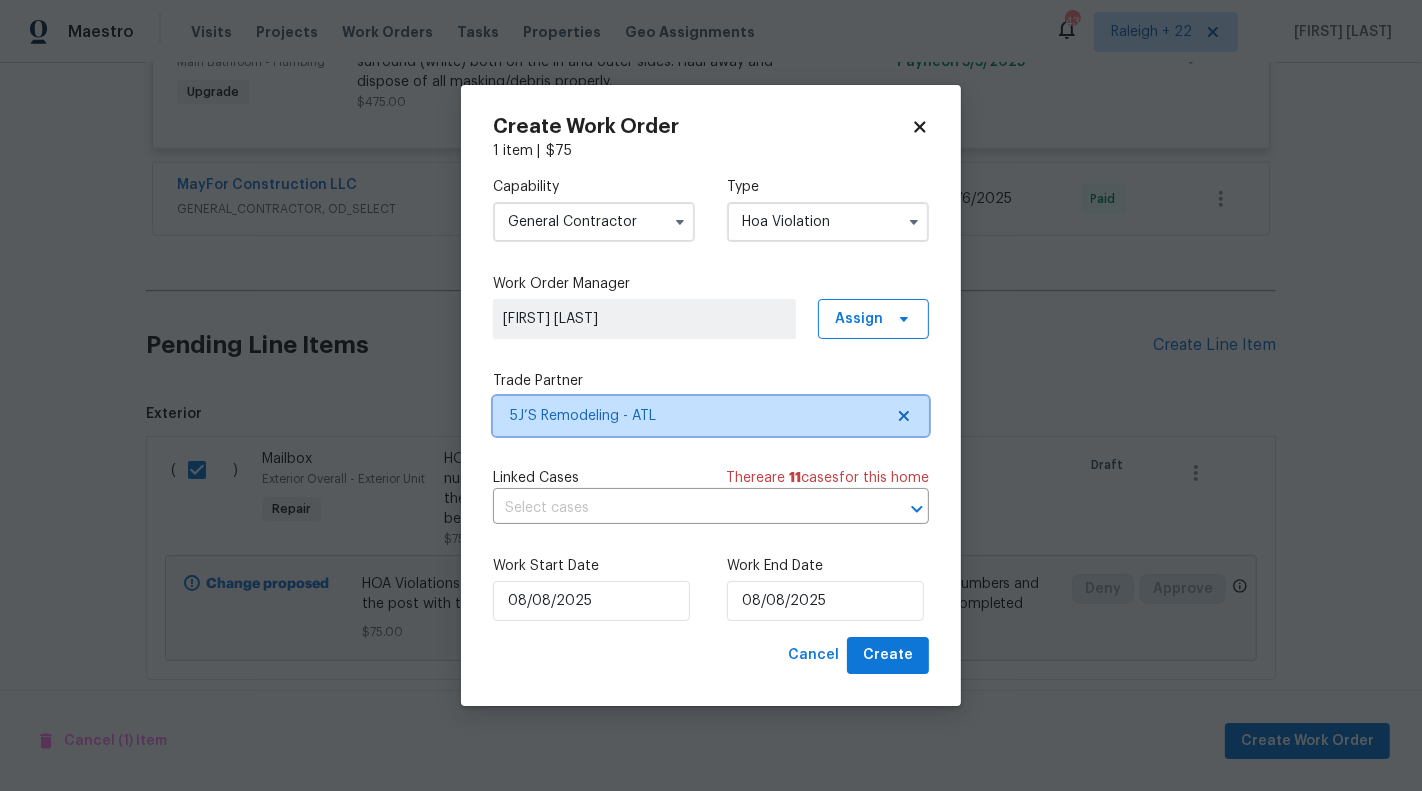 scroll, scrollTop: 0, scrollLeft: 0, axis: both 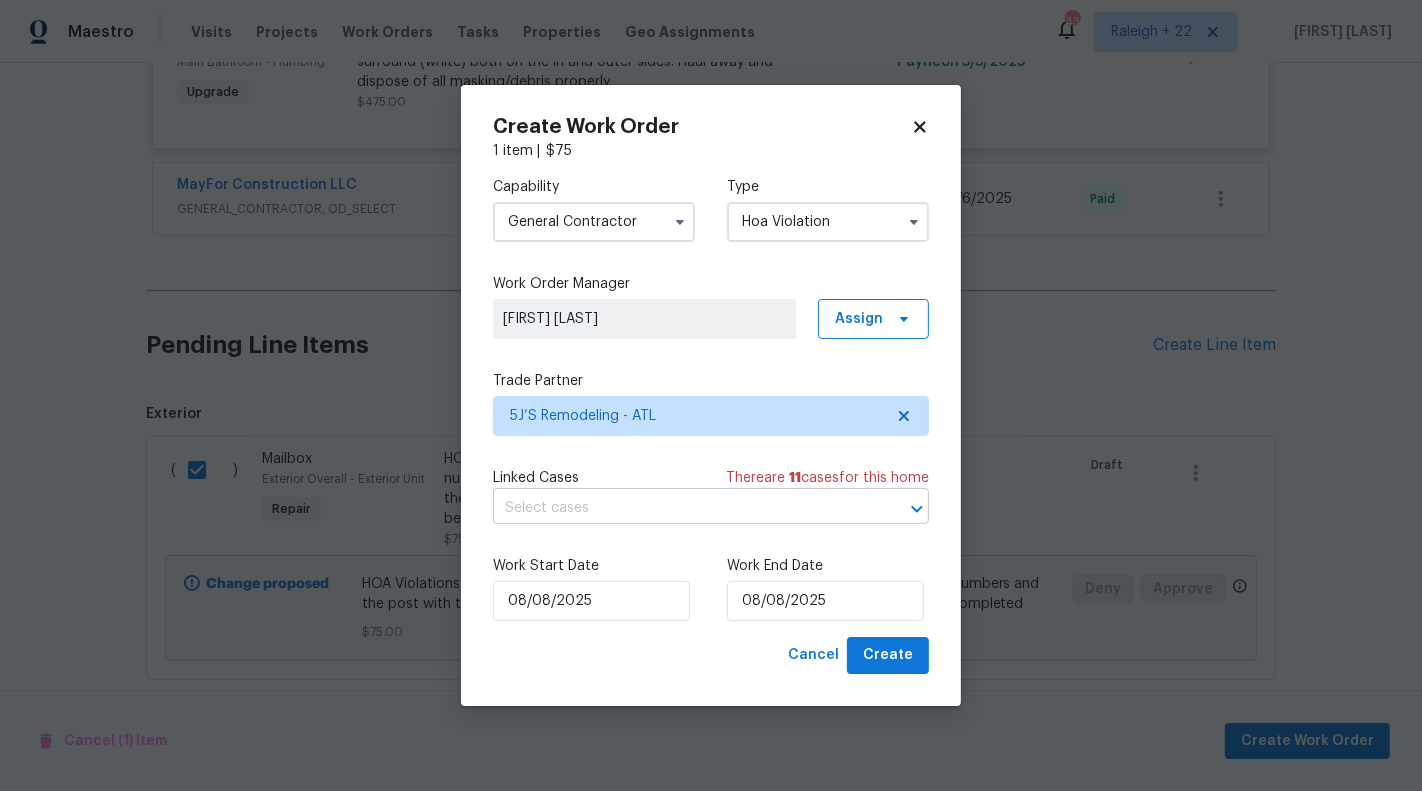 click at bounding box center [683, 508] 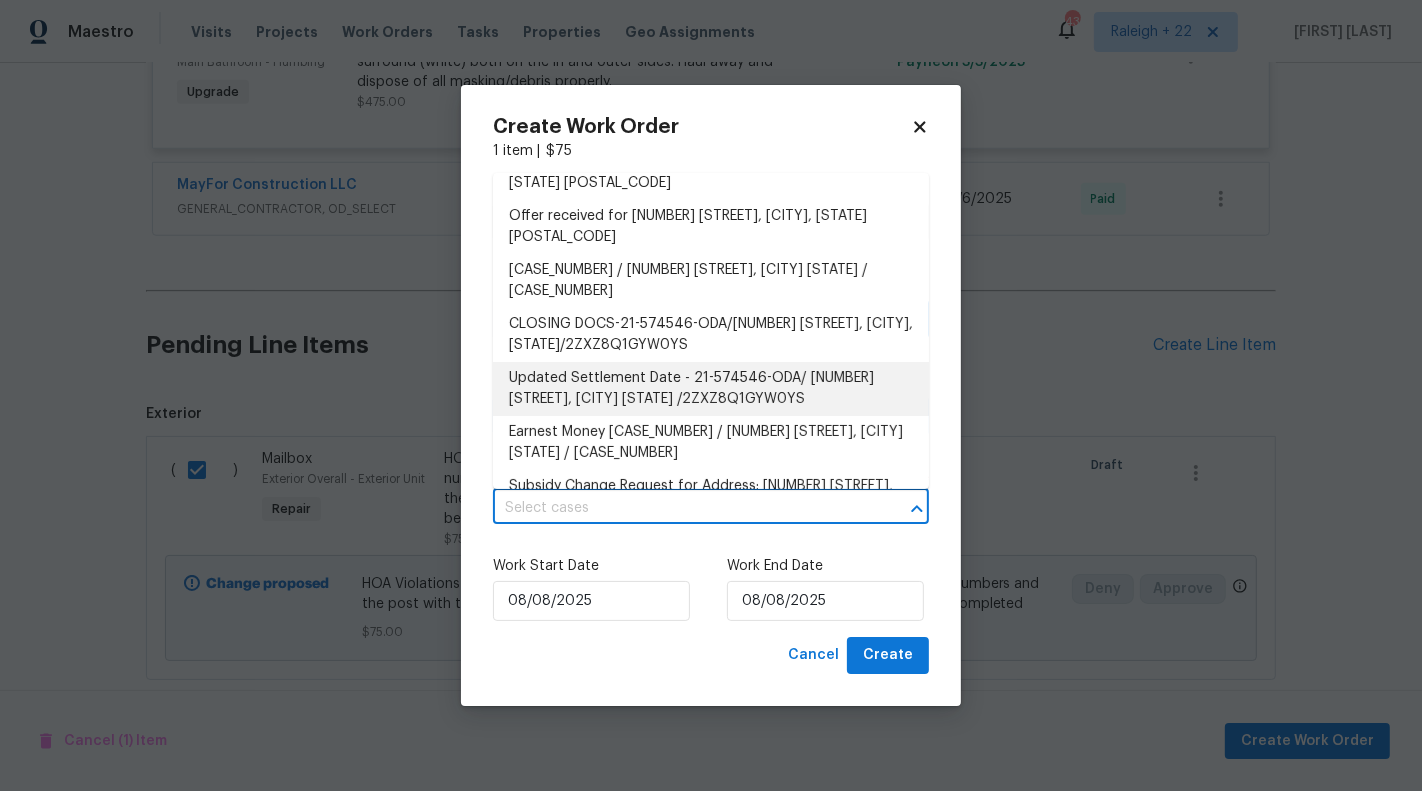 scroll, scrollTop: 0, scrollLeft: 0, axis: both 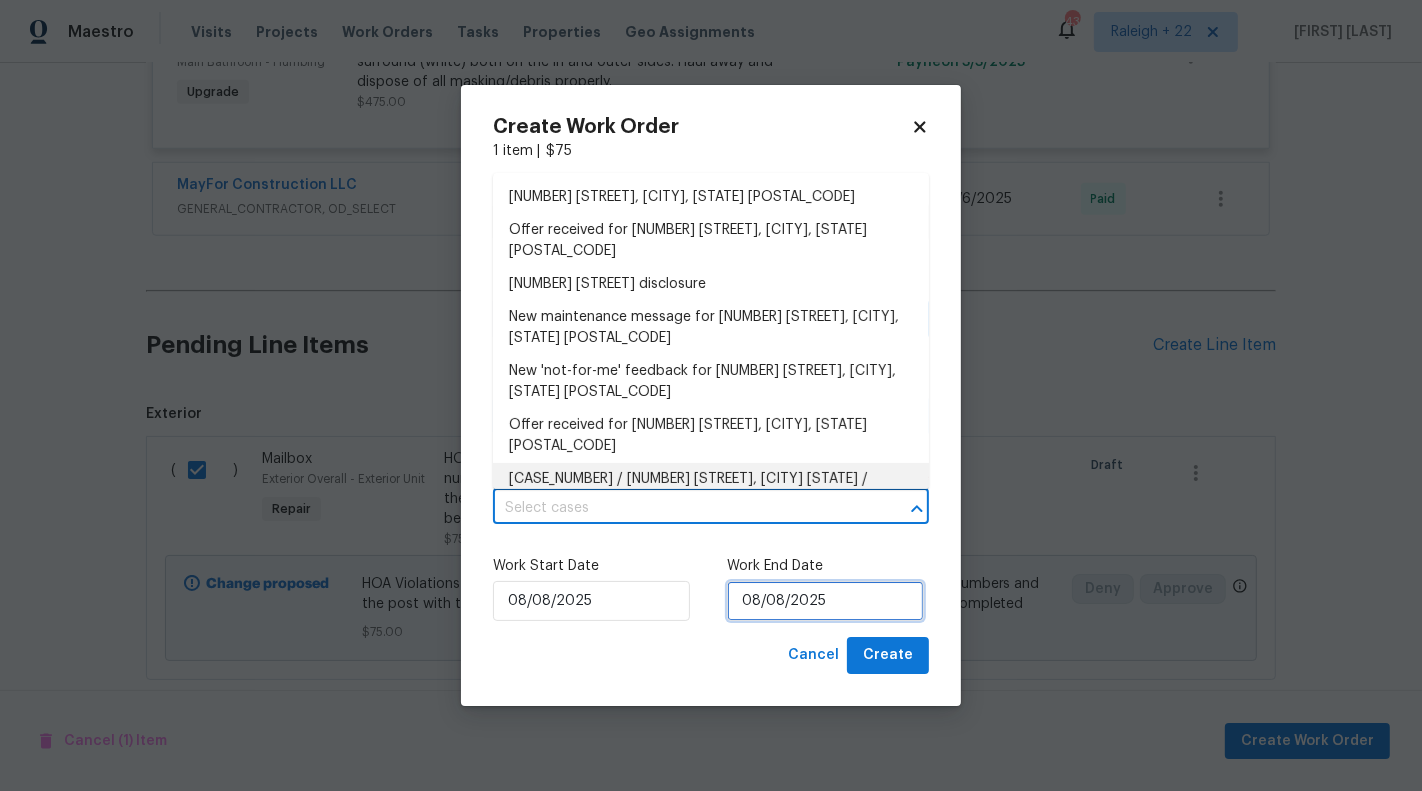 click on "08/08/2025" at bounding box center [825, 601] 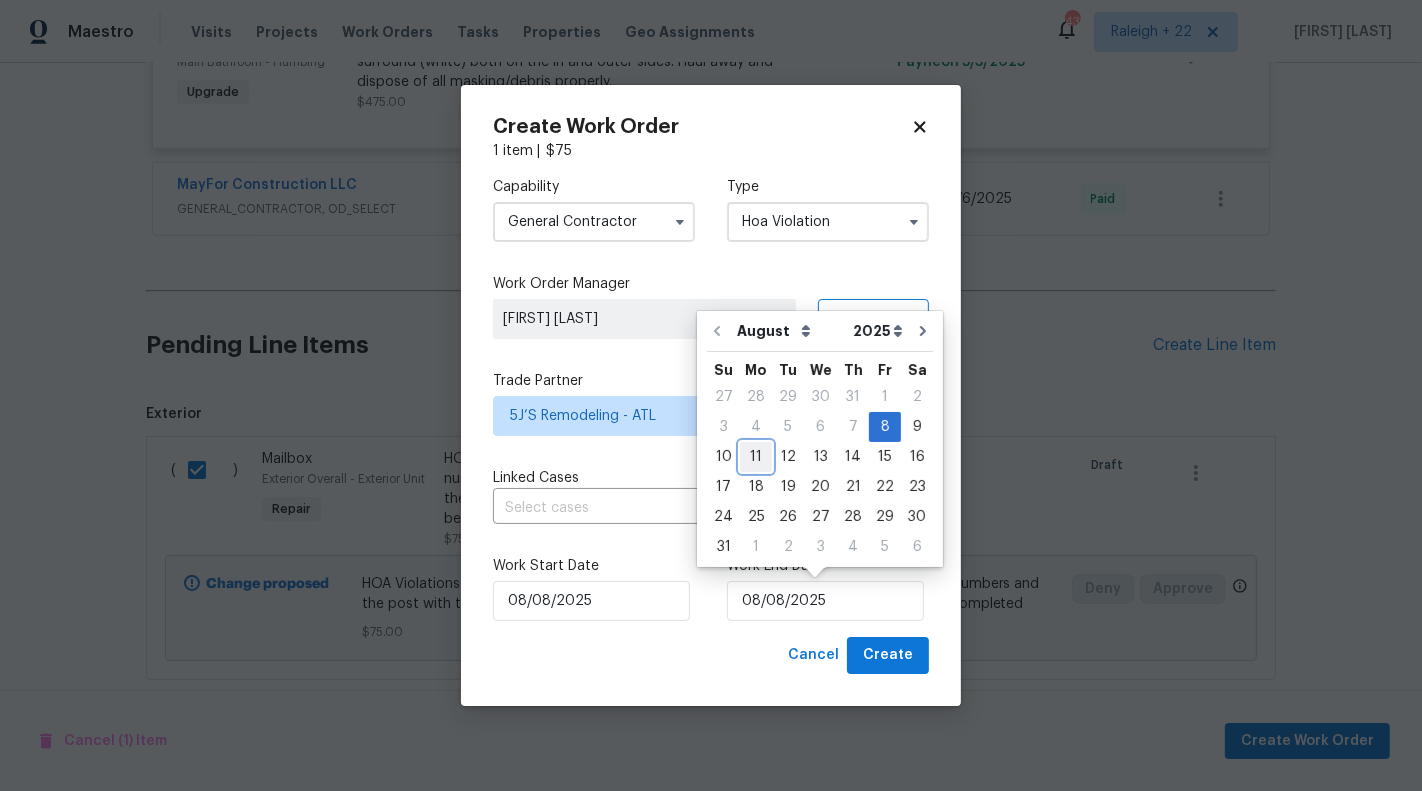 click on "11" at bounding box center [756, 457] 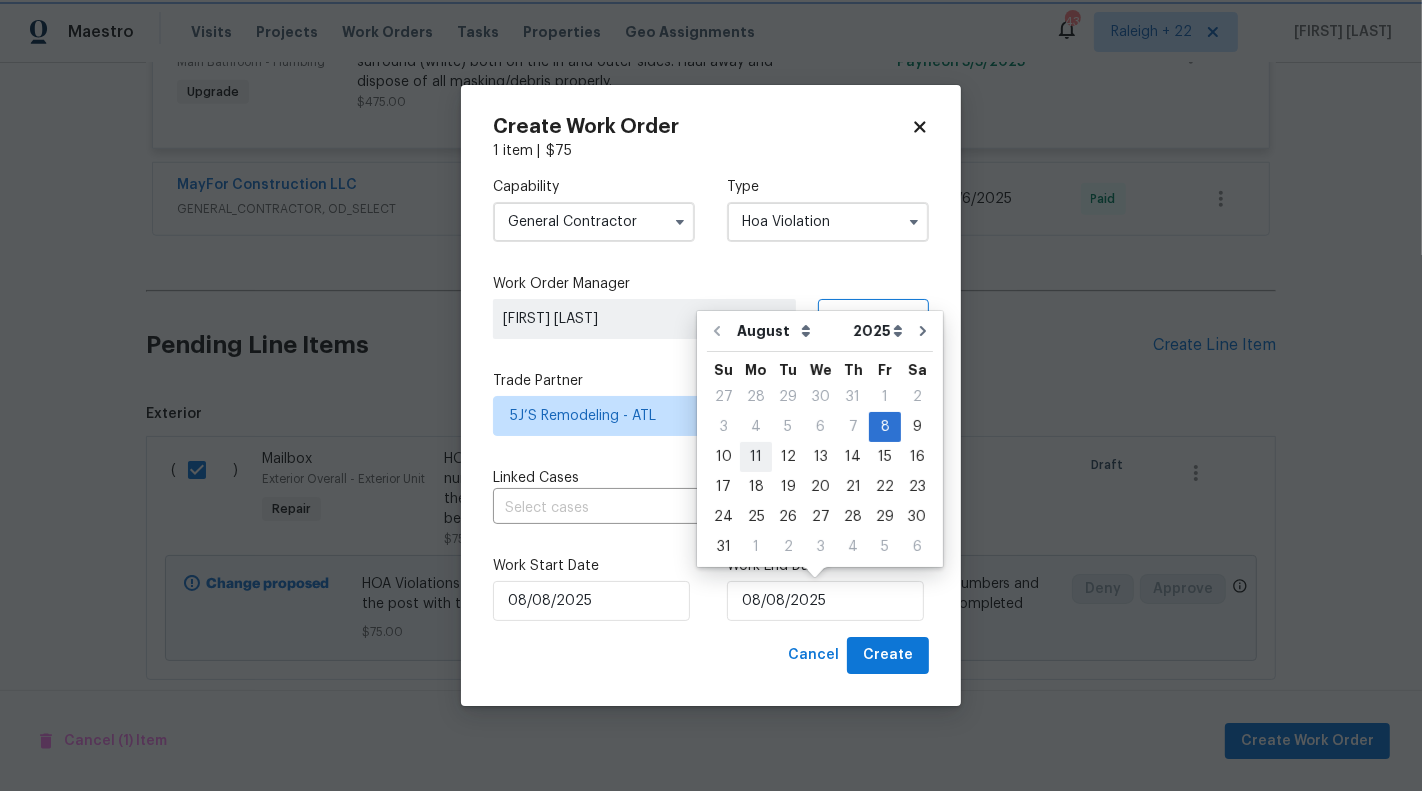 type on "11/08/2025" 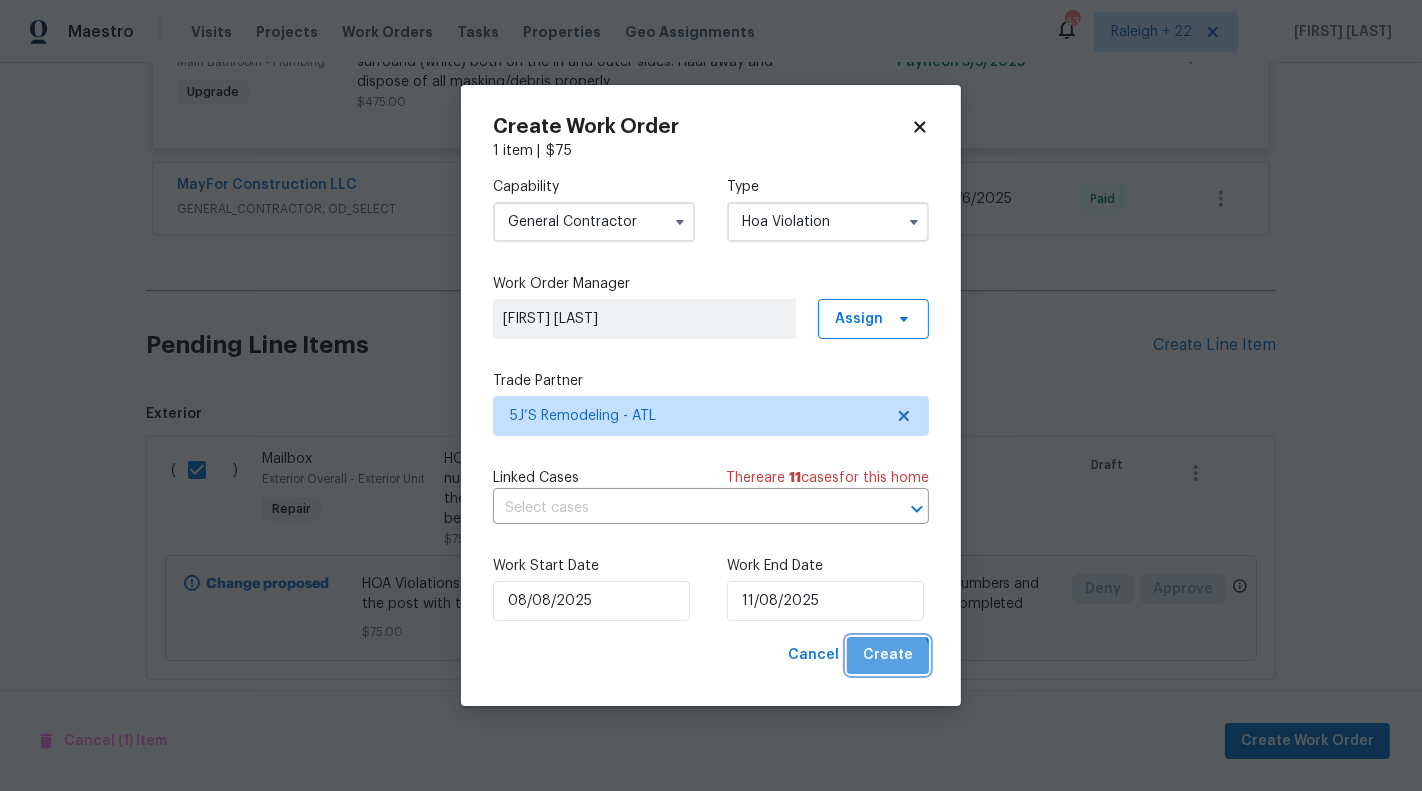 click on "Create" at bounding box center [888, 655] 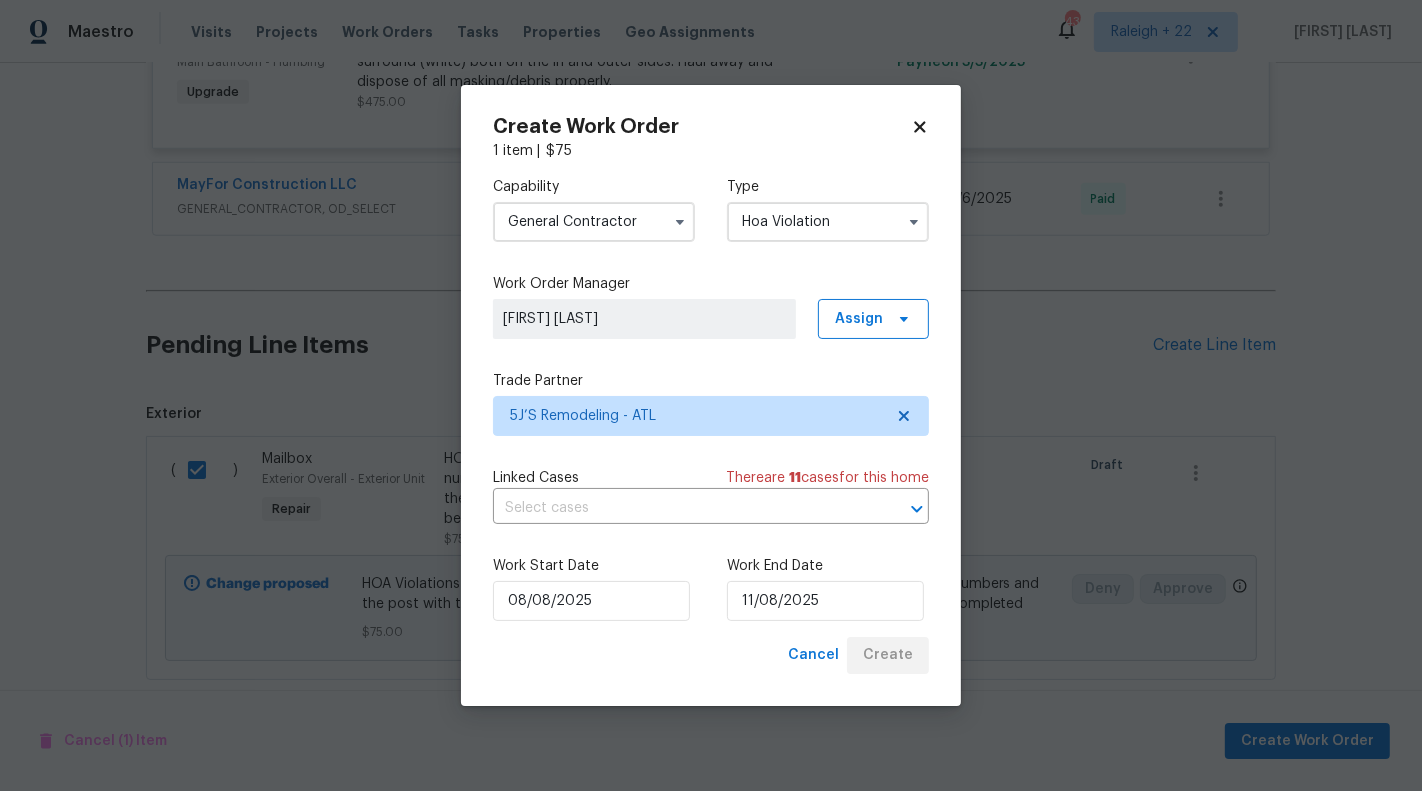 checkbox on "false" 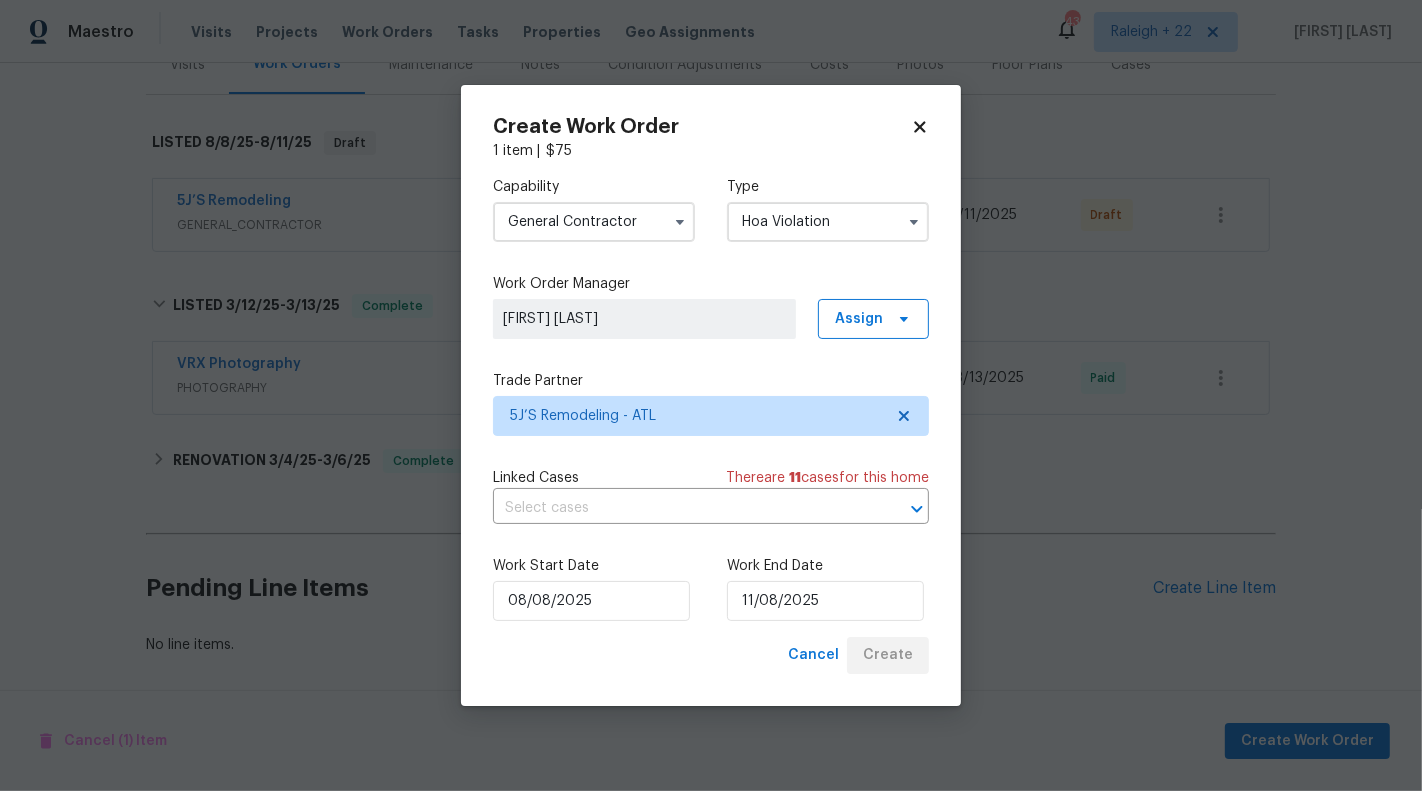 scroll, scrollTop: 264, scrollLeft: 0, axis: vertical 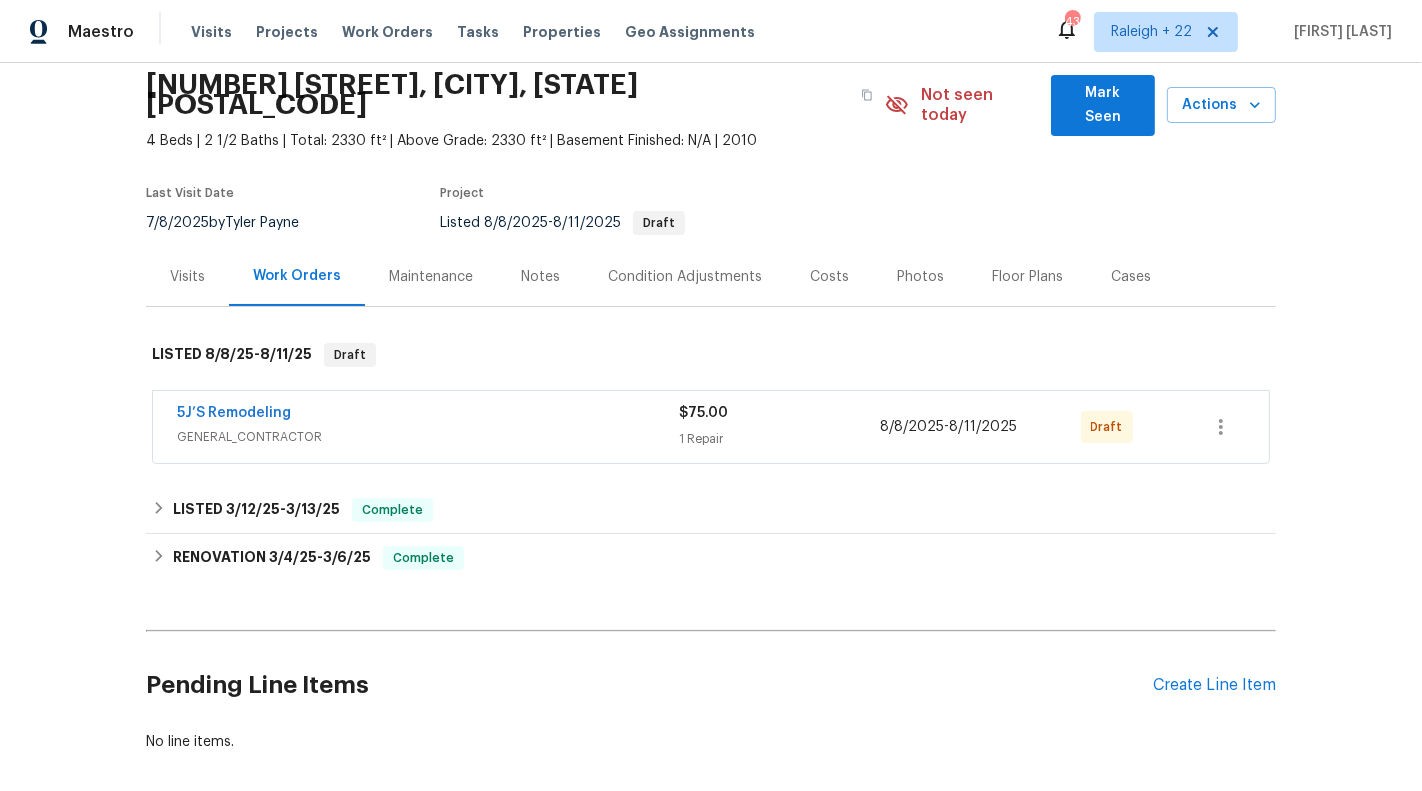 click on "1 Repair" at bounding box center [779, 439] 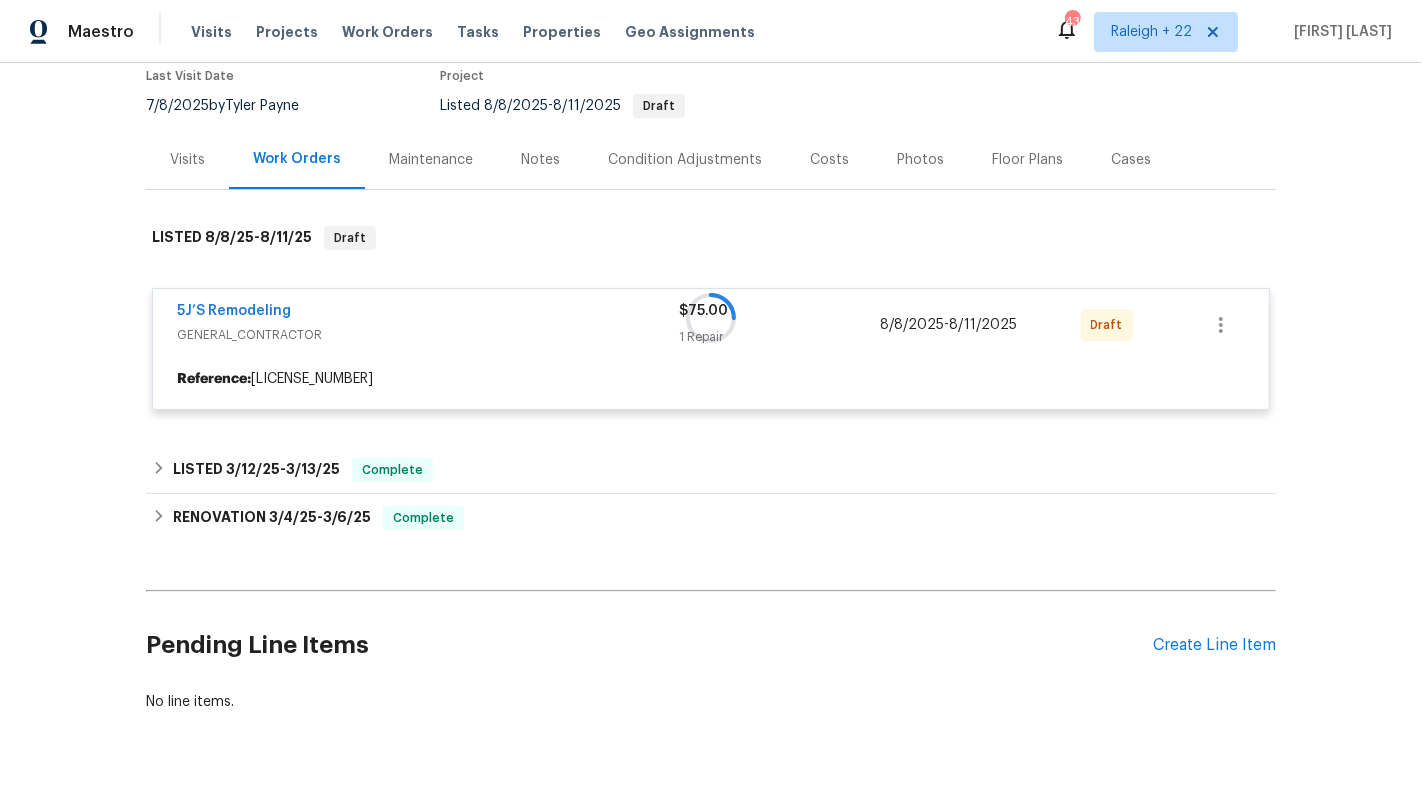 scroll, scrollTop: 227, scrollLeft: 0, axis: vertical 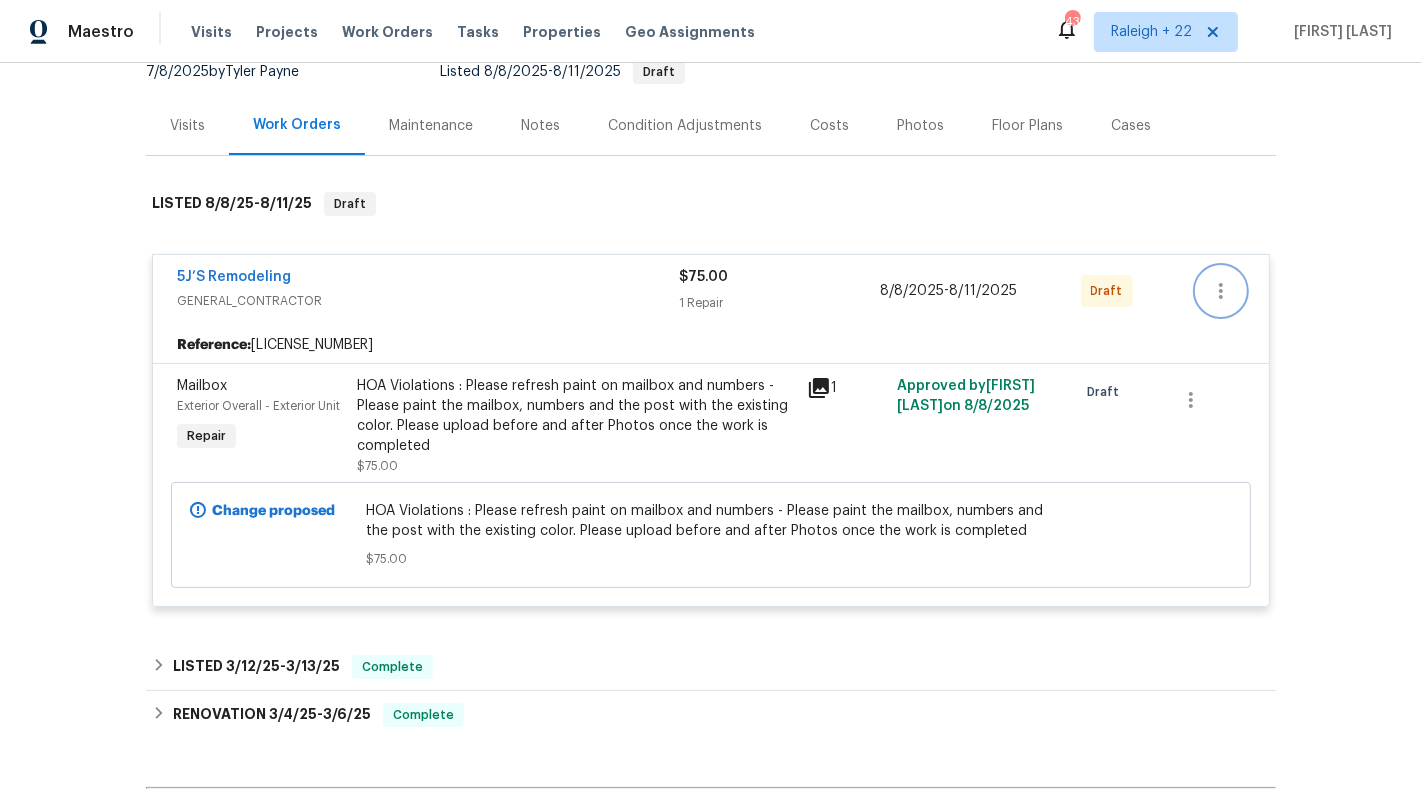 click at bounding box center [1221, 291] 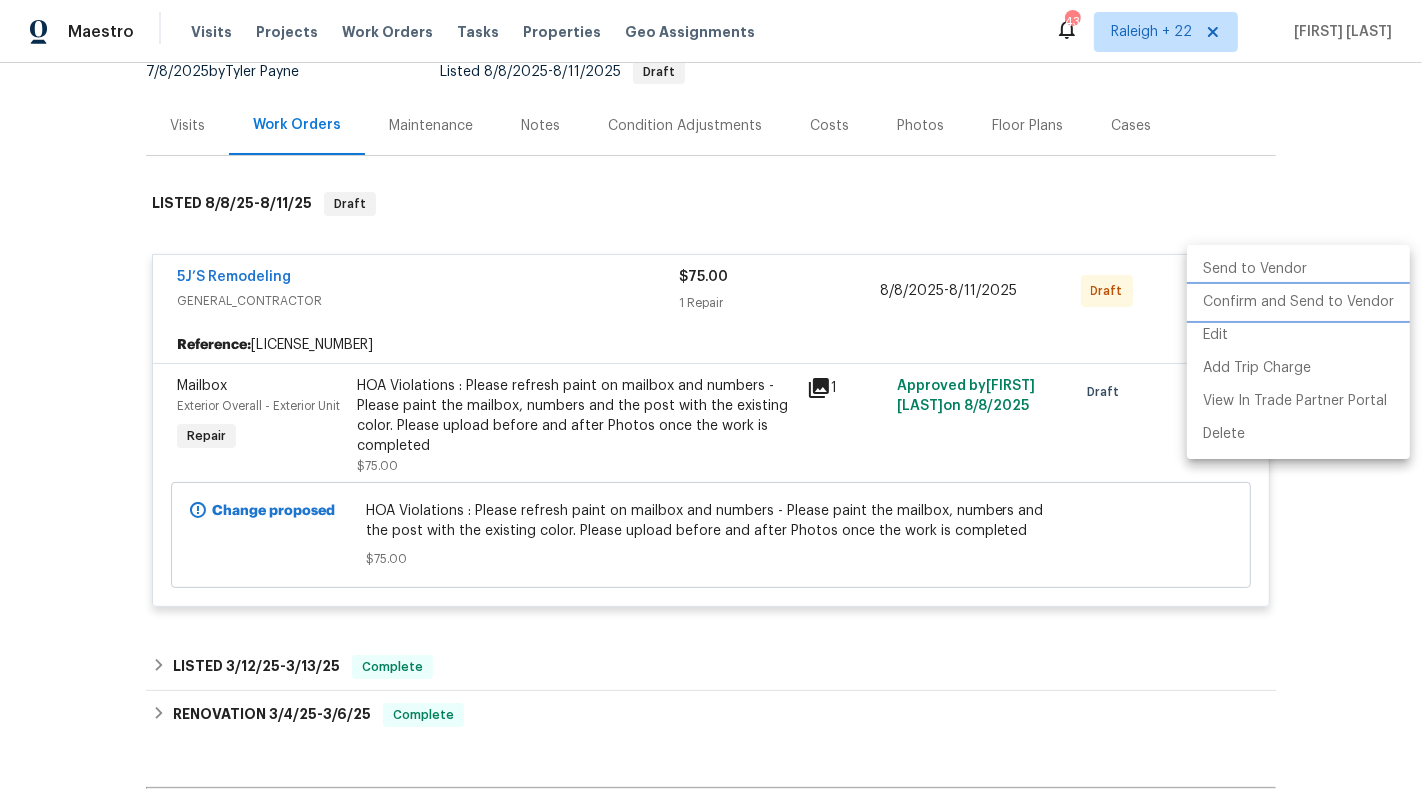 click on "Confirm and Send to Vendor" at bounding box center (1298, 302) 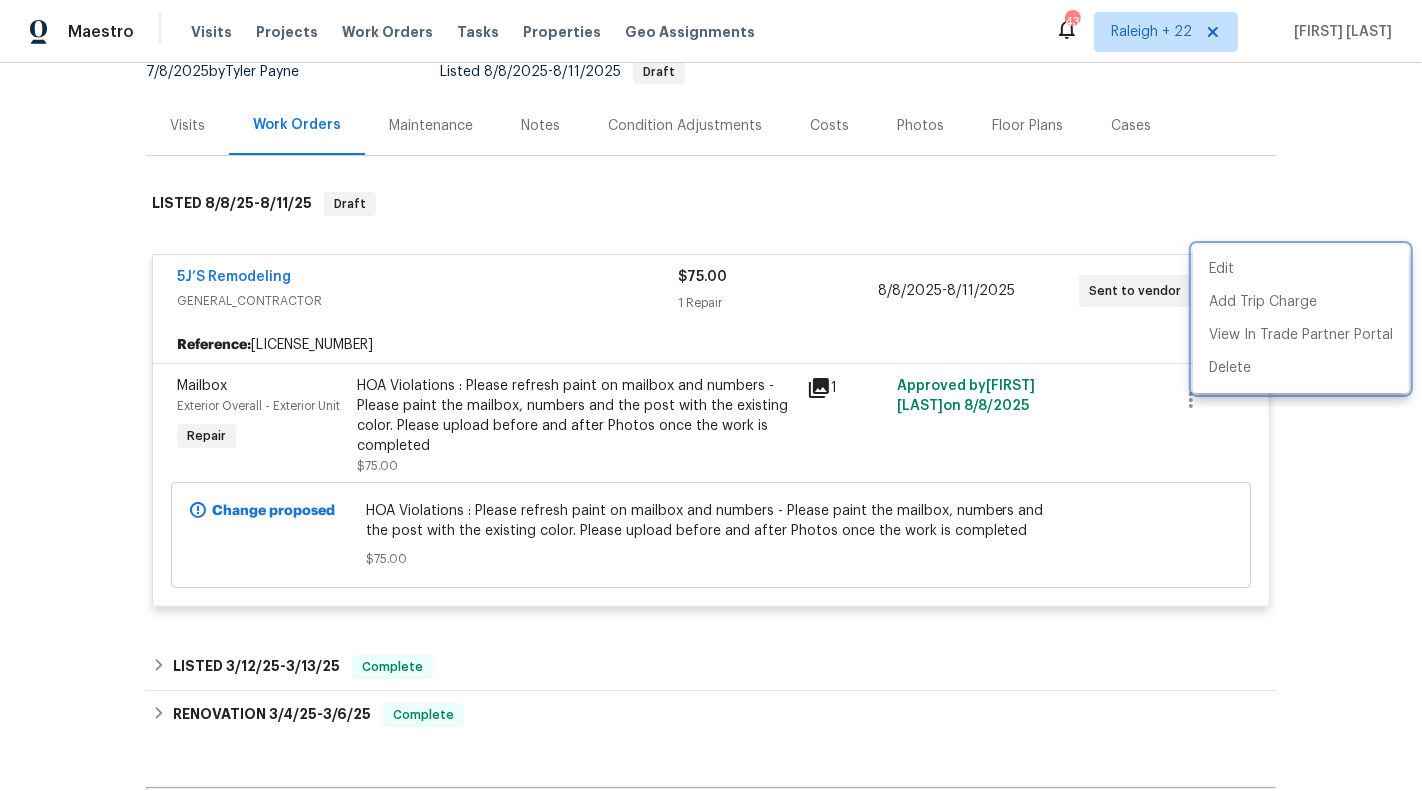 click at bounding box center (711, 395) 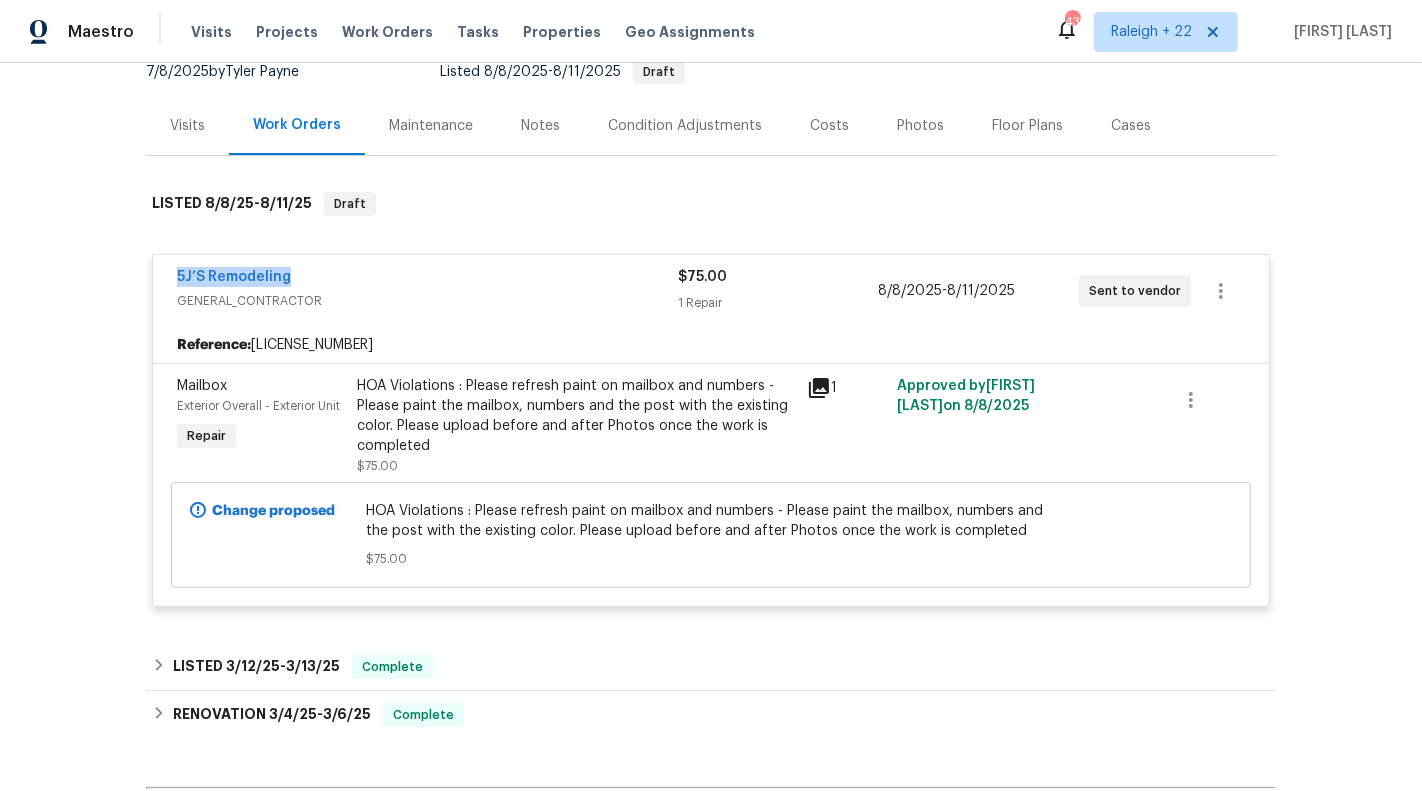 drag, startPoint x: 349, startPoint y: 249, endPoint x: 152, endPoint y: 249, distance: 197 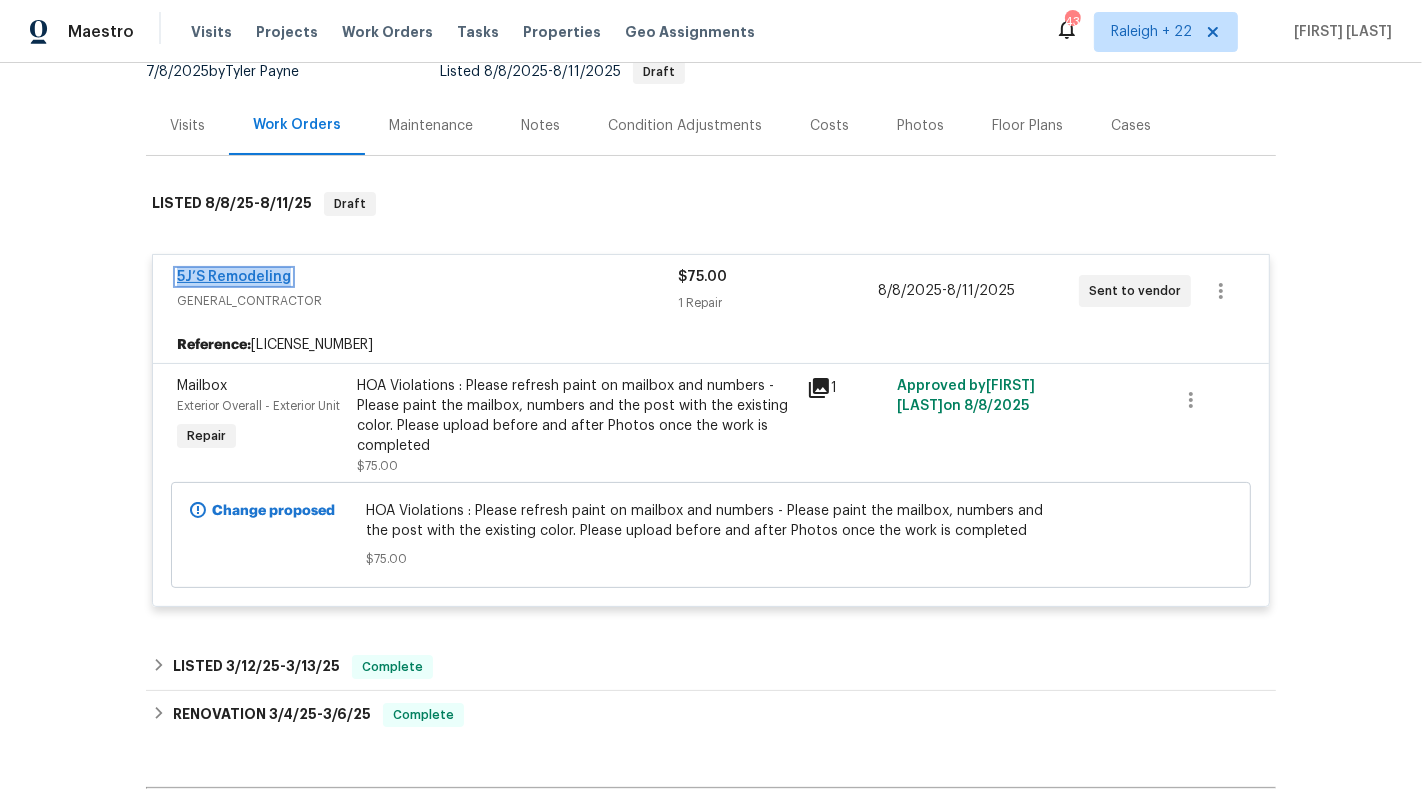 click on "5J’S Remodeling" at bounding box center (234, 277) 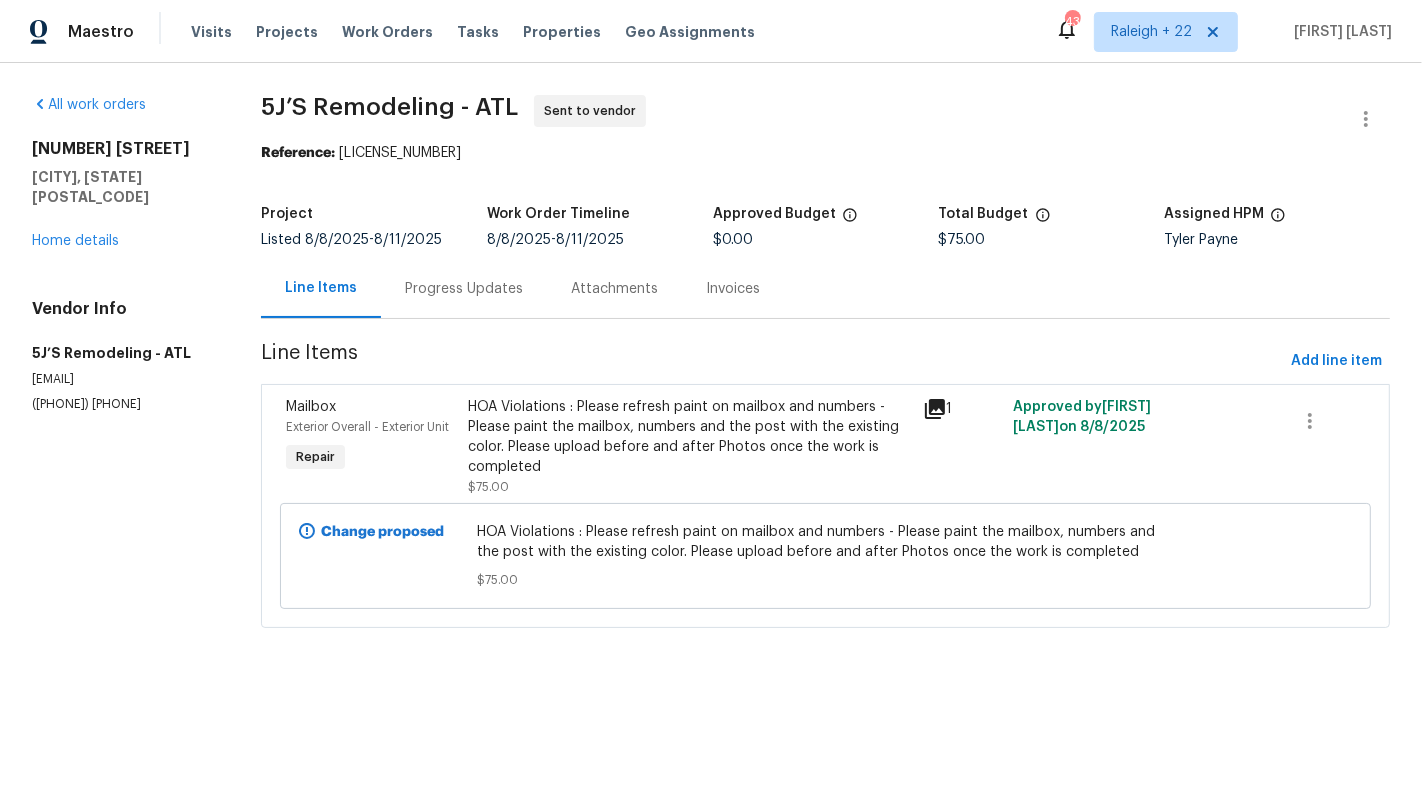 click on "5J’S Remodeling - ATL Sent to vendor Reference:   [LICENSE_NUMBER] Project Listed  8/8/2025  -  8/11/2025 Work Order Timeline 8/8/2025  -  8/11/2025 Approved Budget $0.00 Total Budget $75.00 Assigned HPM Tyler Payne Line Items Progress Updates Attachments Invoices Line Items Add line item Mailbox Exterior Overall - Exterior Unit Repair HOA Violations :  Please refresh paint on mailbox and numbers - Please paint the mailbox, numbers and the post with the existing color. Please upload before and after Photos once the work is completed $75.00   1 Approved by  [FIRST] [LAST]  on   8/8/2025 Change proposed HOA Violations :  Please refresh paint on mailbox and numbers - Please paint the mailbox, numbers and the post with the existing color. Please upload before and after Photos once the work is completed $75.00" at bounding box center [825, 373] 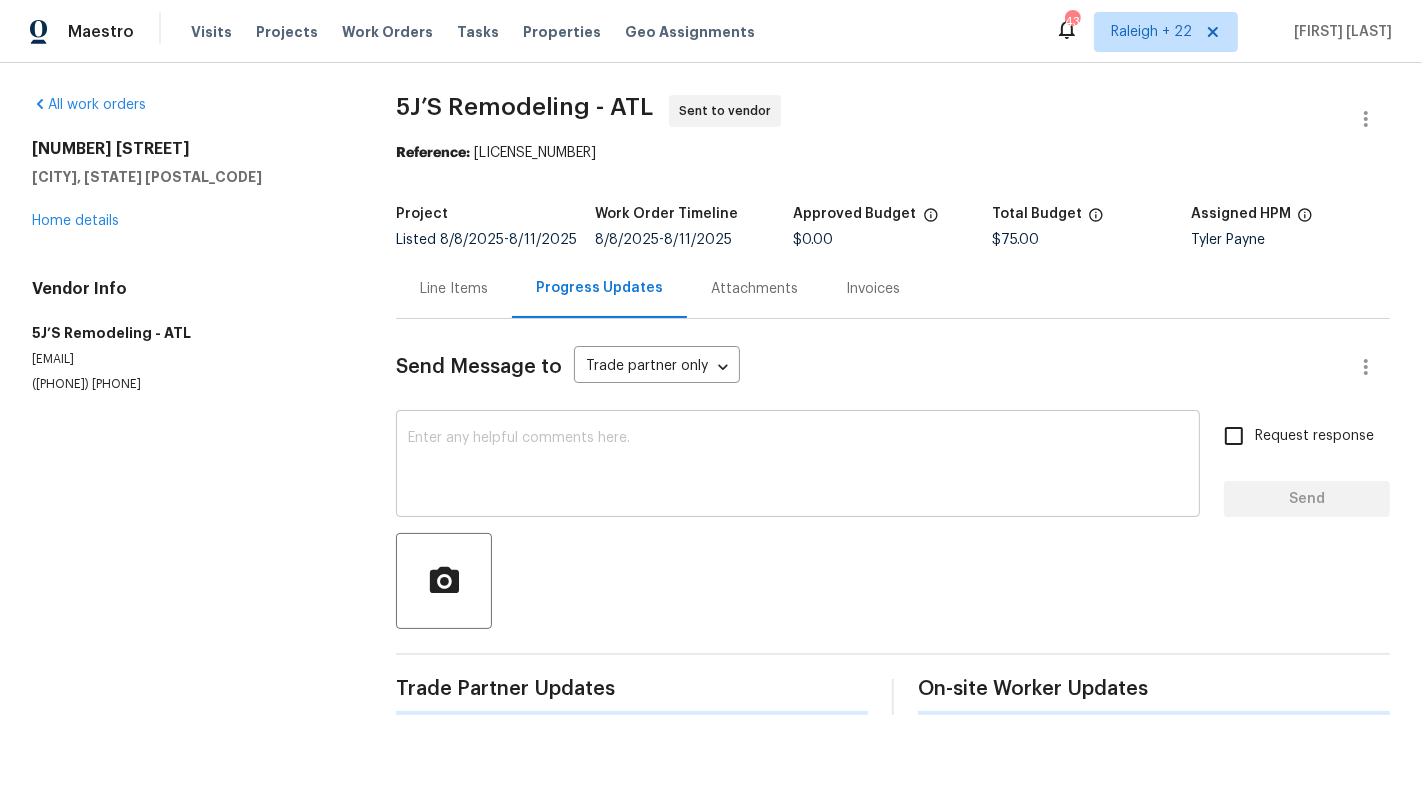 click at bounding box center (798, 466) 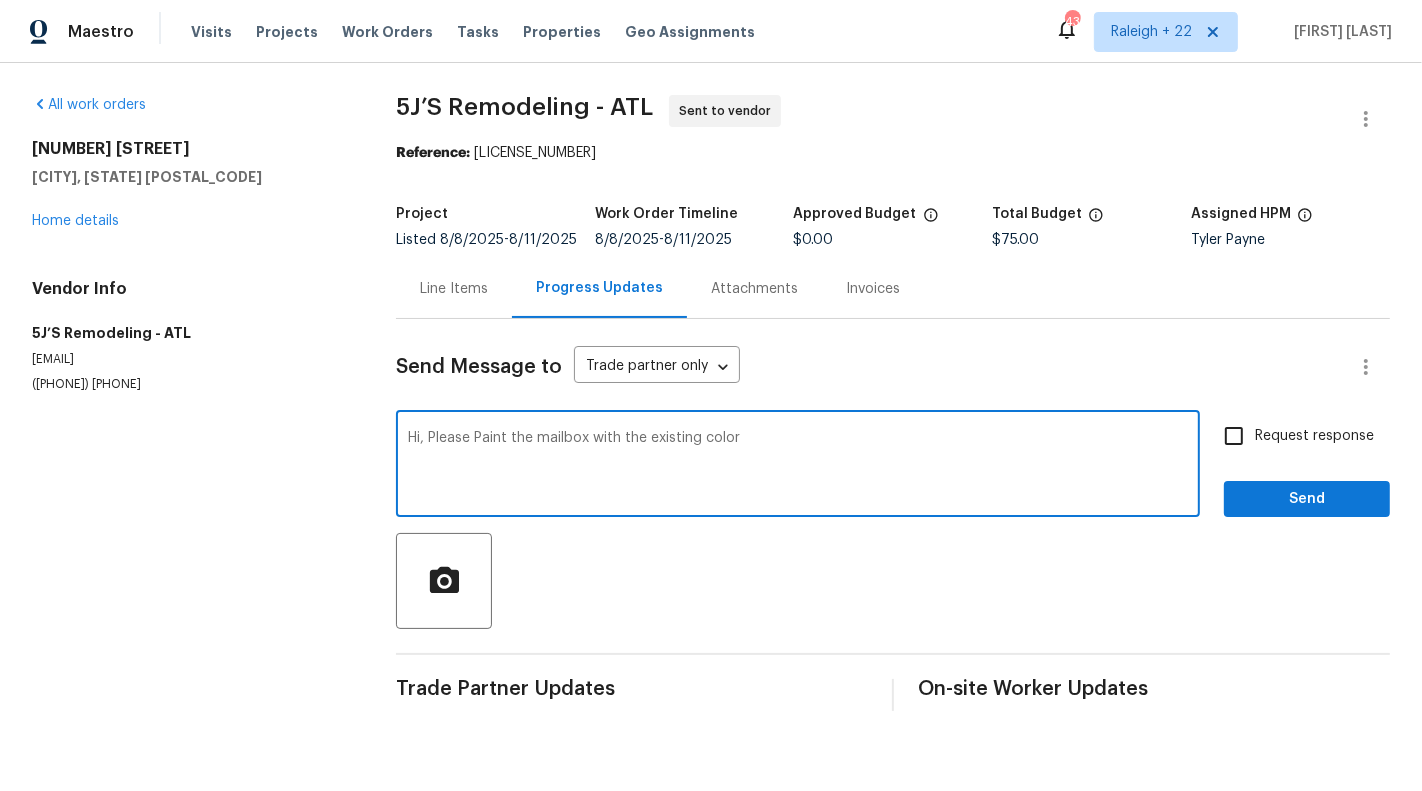 click on "Hi, Please Paint the mailbox with the existing color" at bounding box center (798, 466) 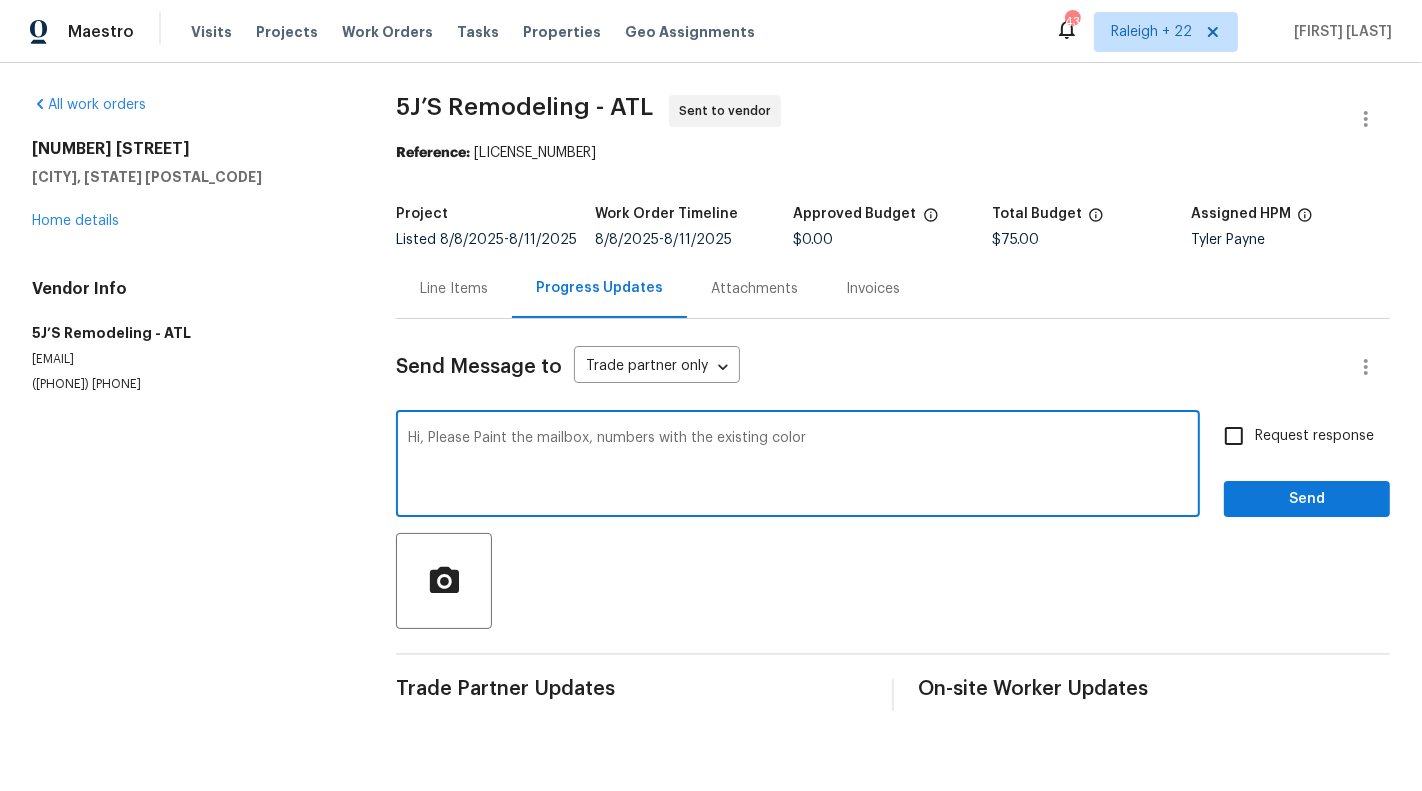 click on "Hi, Please Paint the mailbox, numbers with the existing color" at bounding box center (798, 466) 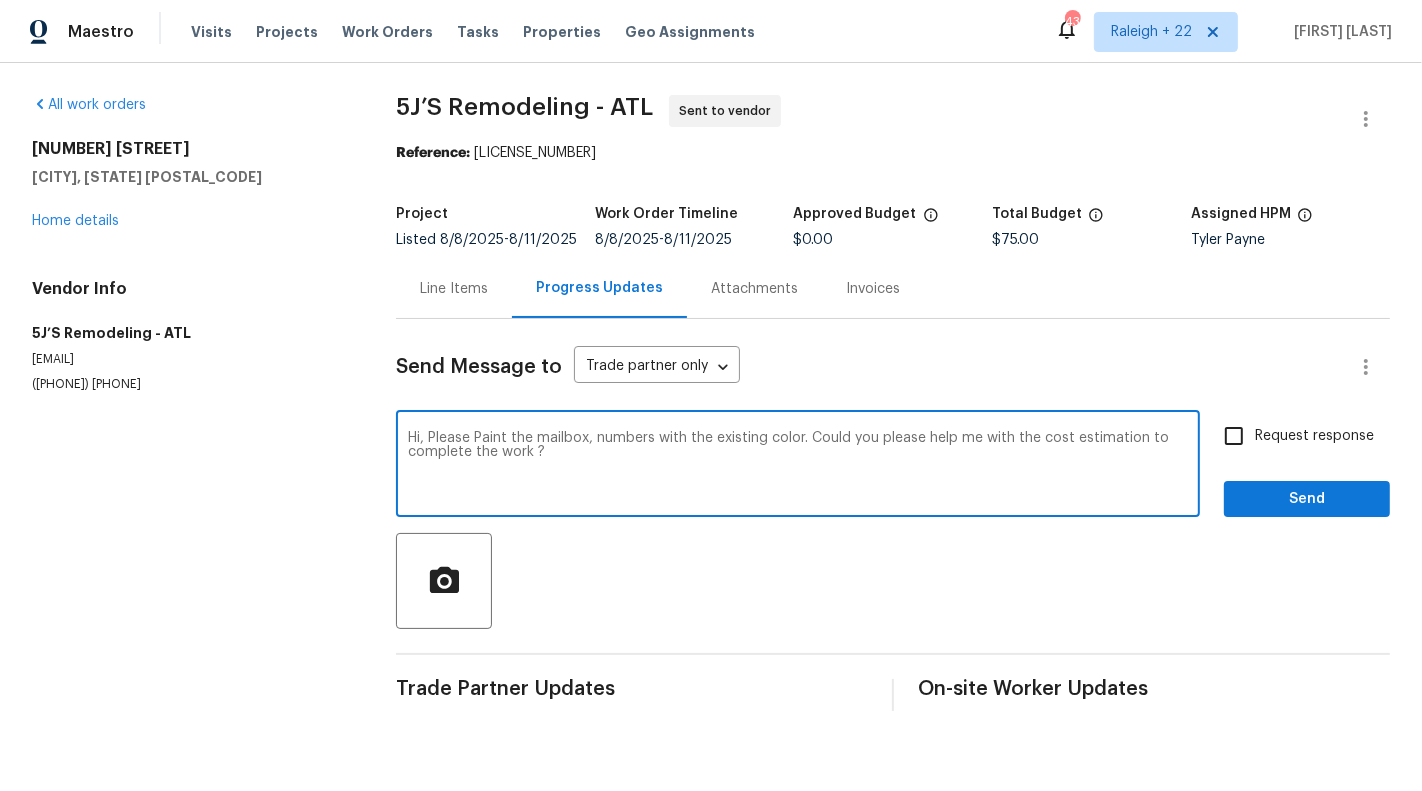 type on "Hi, Please Paint the mailbox, numbers with the existing color. Could you please help me with the cost estimation to complete the work ?" 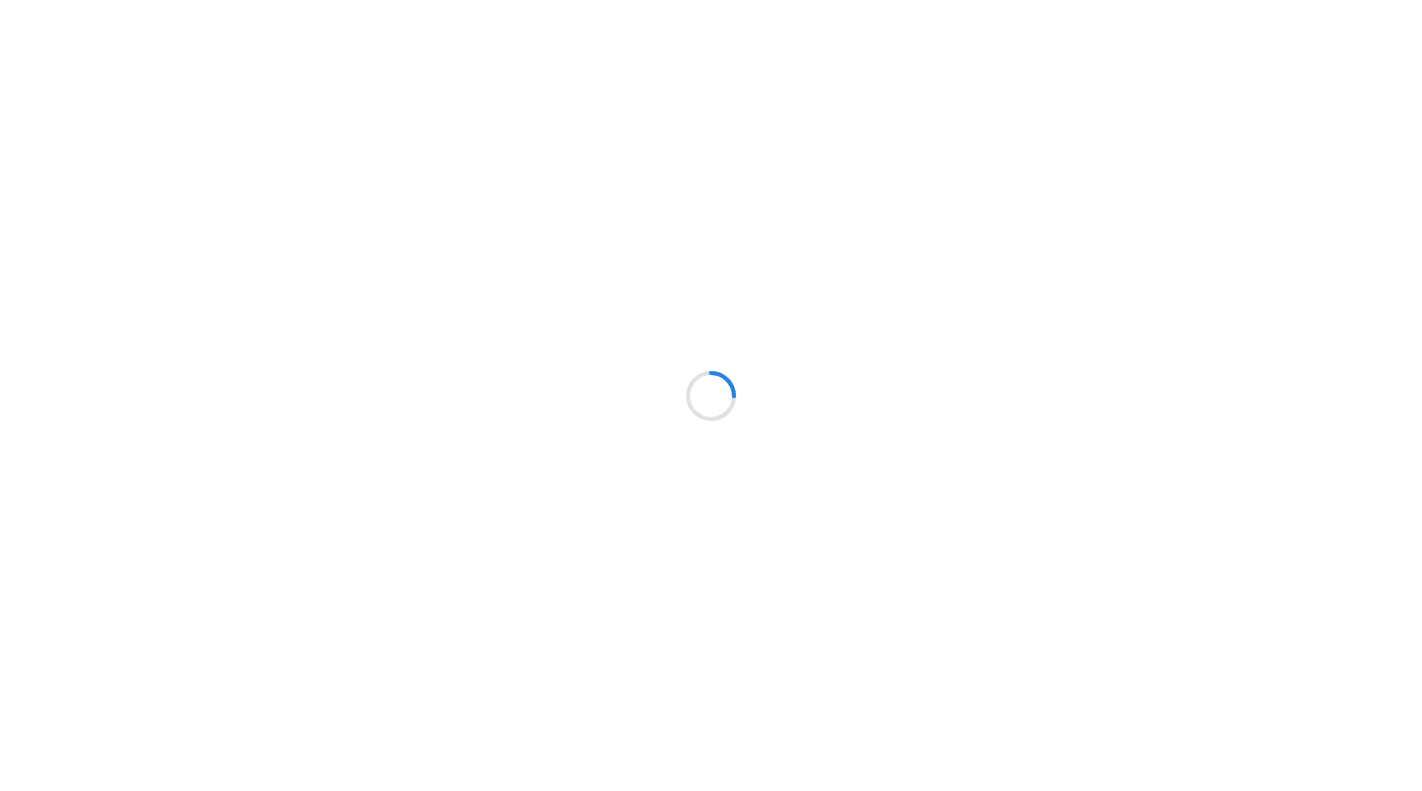 scroll, scrollTop: 0, scrollLeft: 0, axis: both 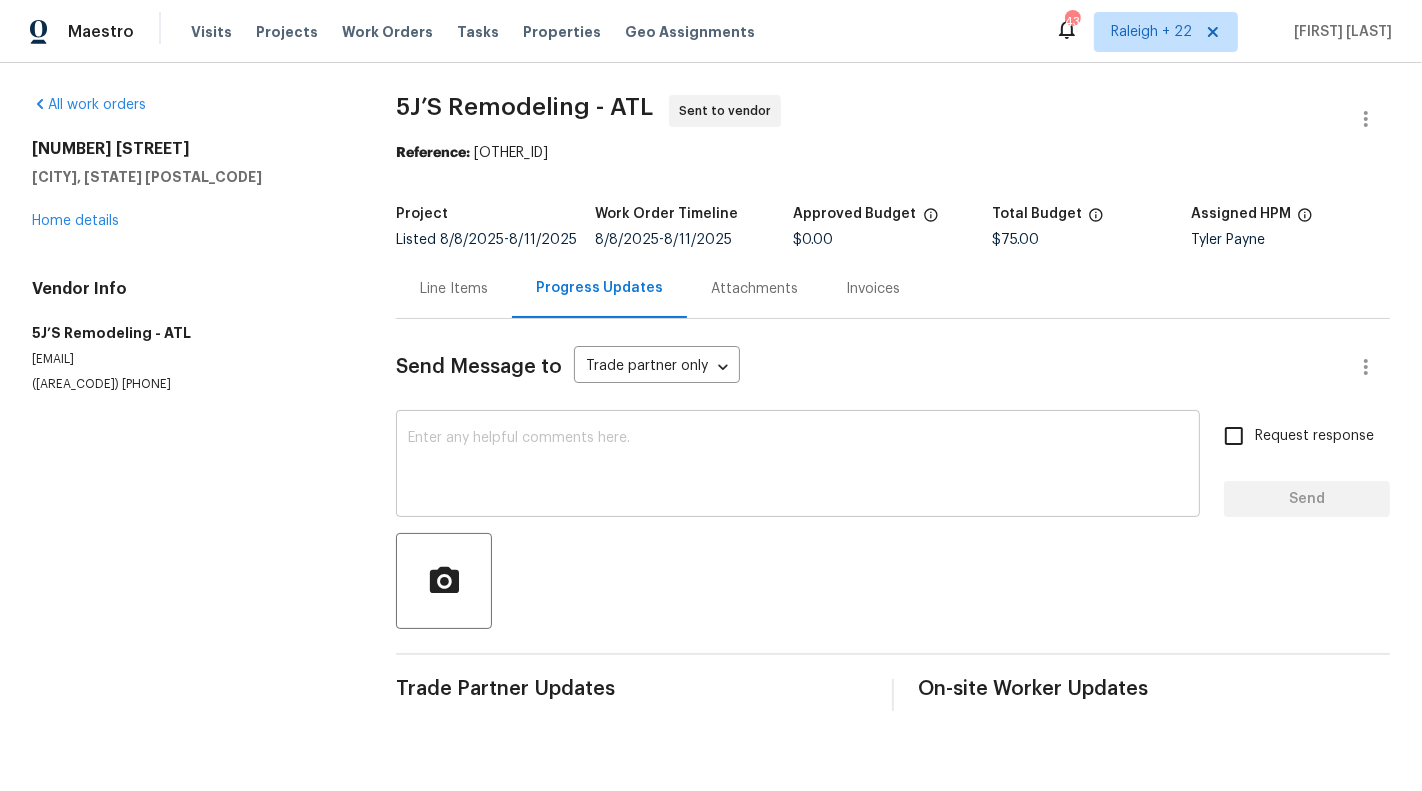 click at bounding box center [798, 466] 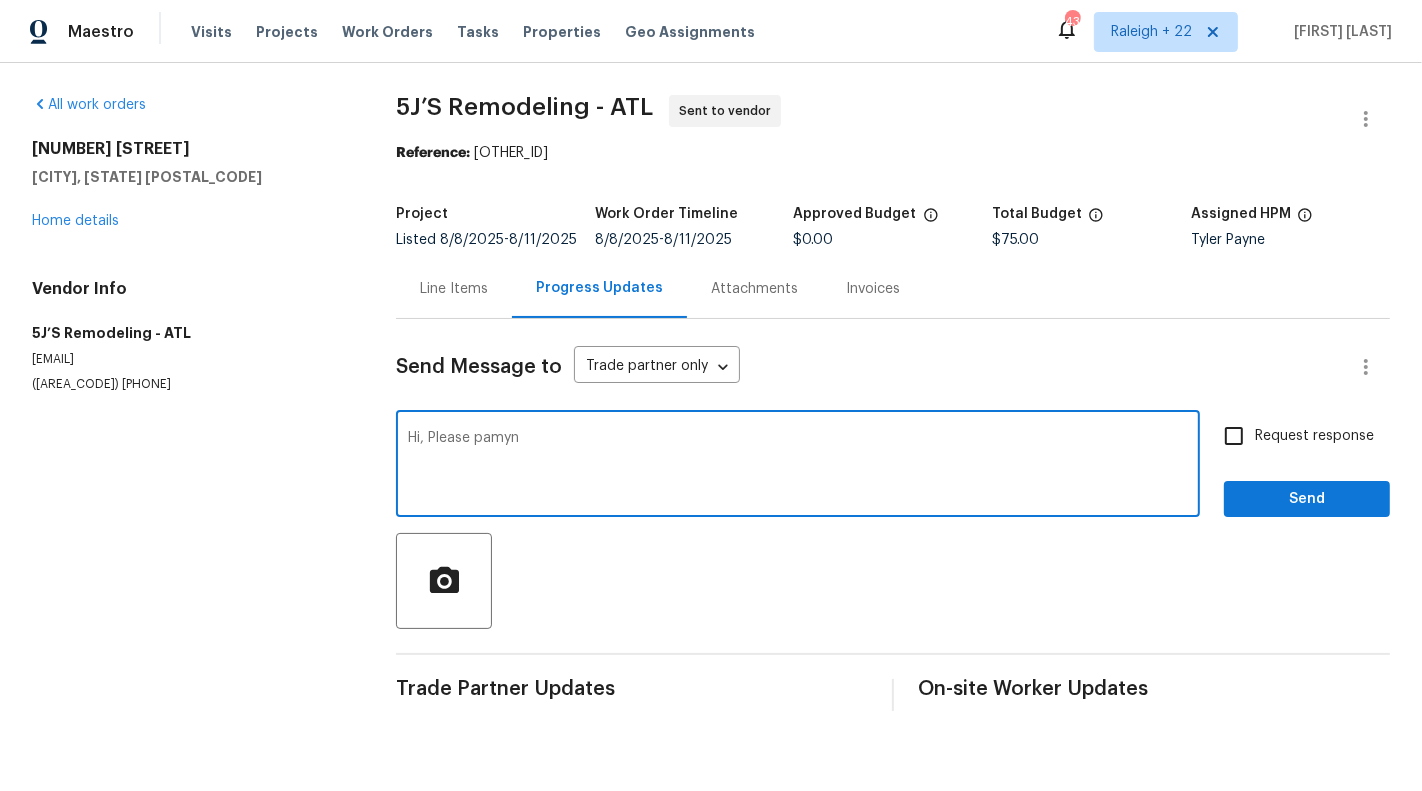 click on "Hi, Please pamyn" at bounding box center [798, 466] 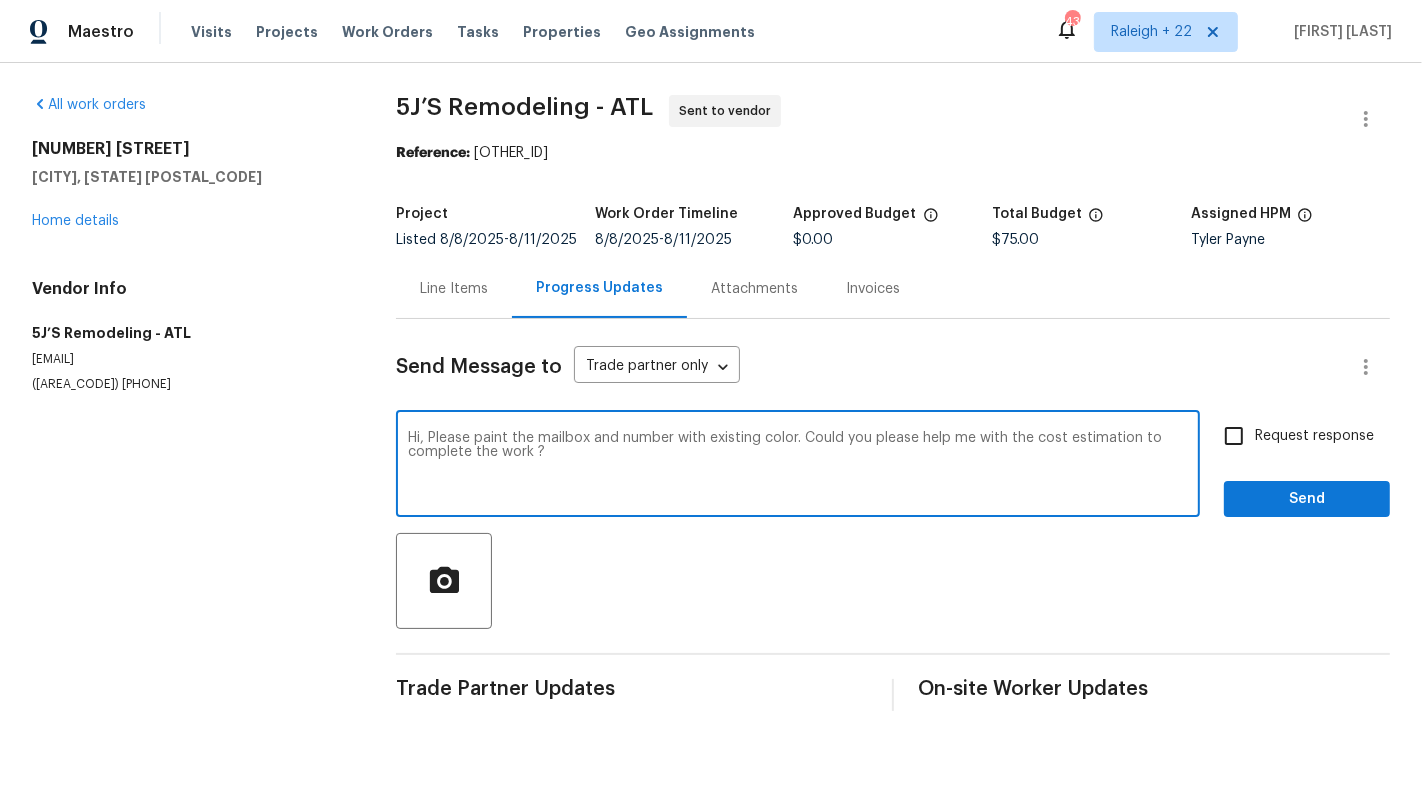 type on "Hi, Please paint the mailbox and number with existing color. Could you please help me with the cost estimation to complete the work ?" 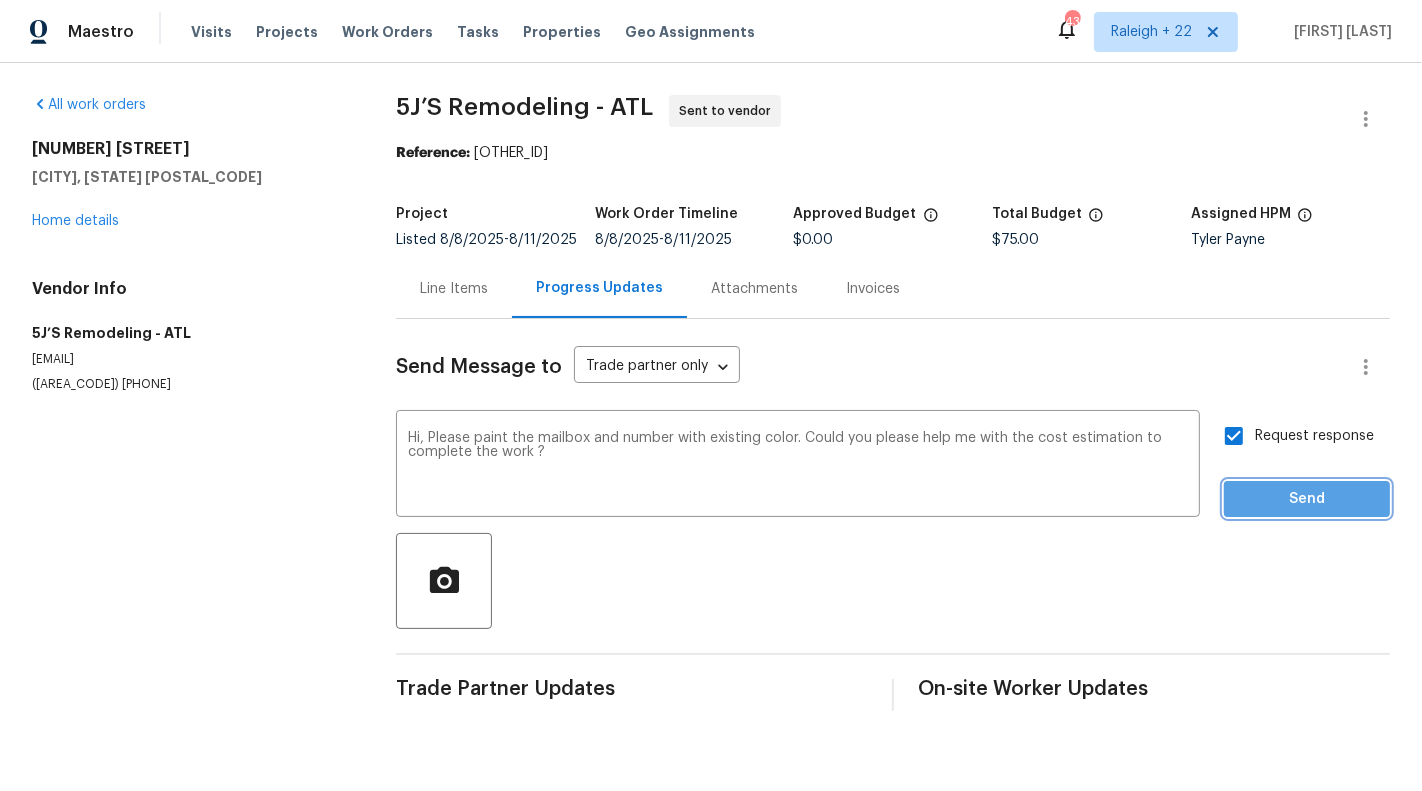 click on "Send" at bounding box center [1307, 499] 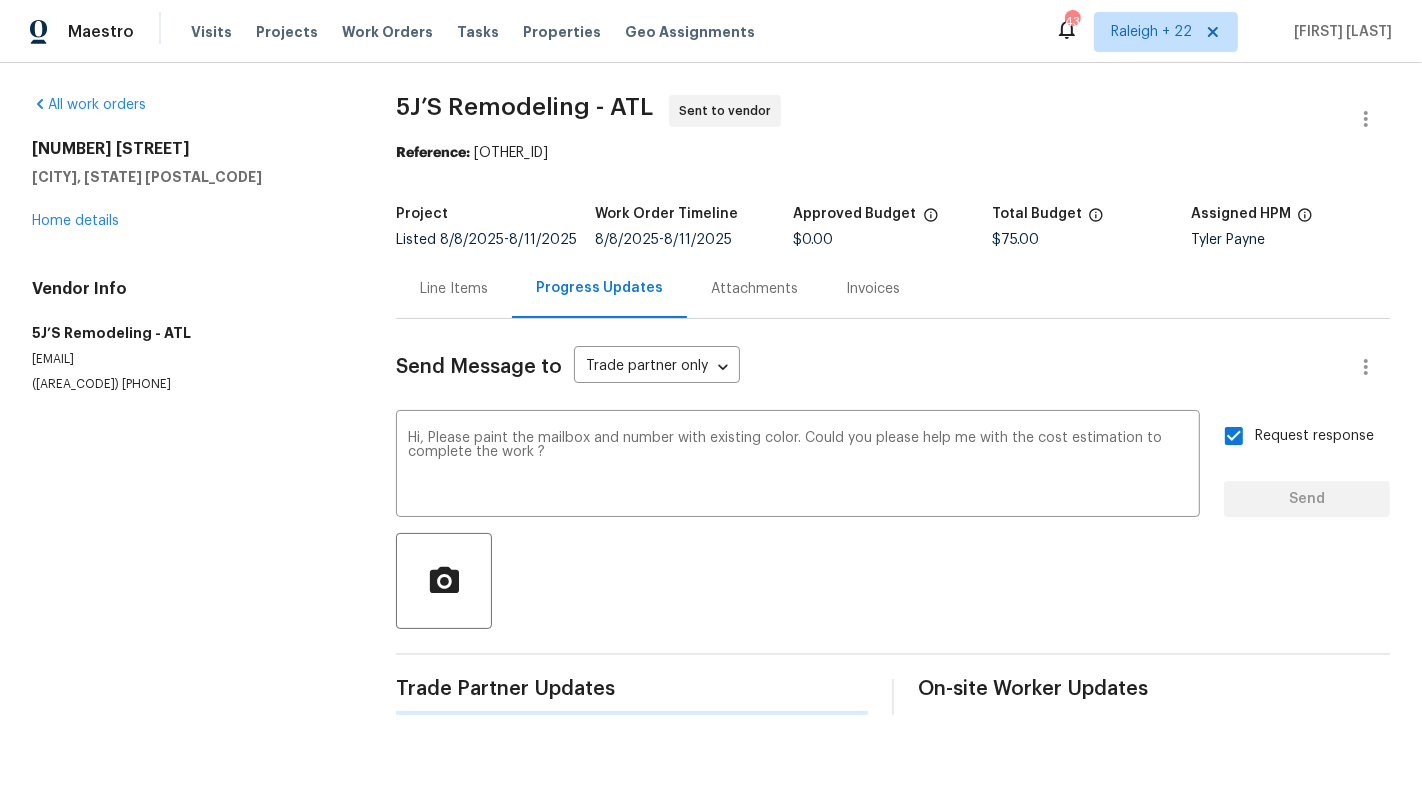 type 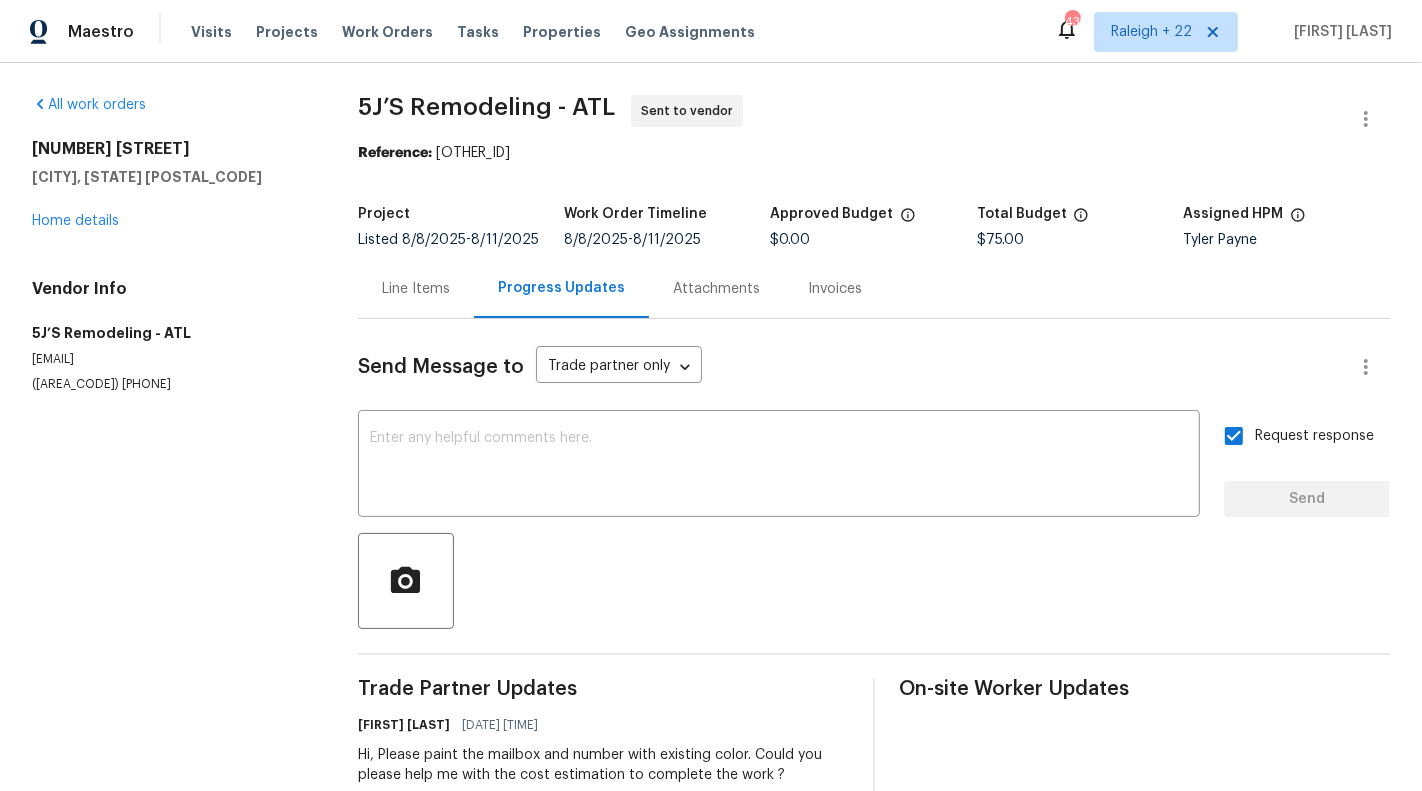 scroll, scrollTop: 50, scrollLeft: 0, axis: vertical 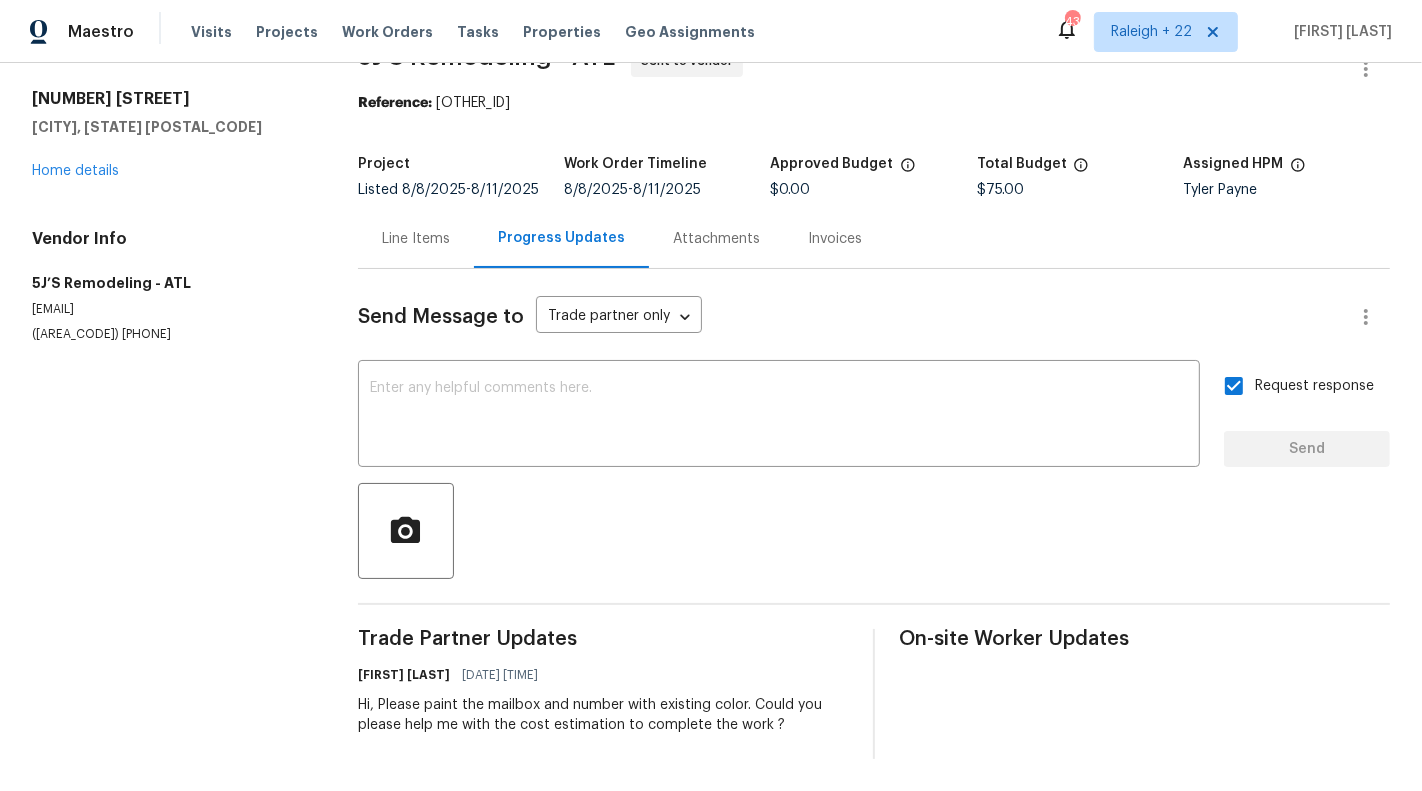 click on "Line Items" at bounding box center [416, 238] 